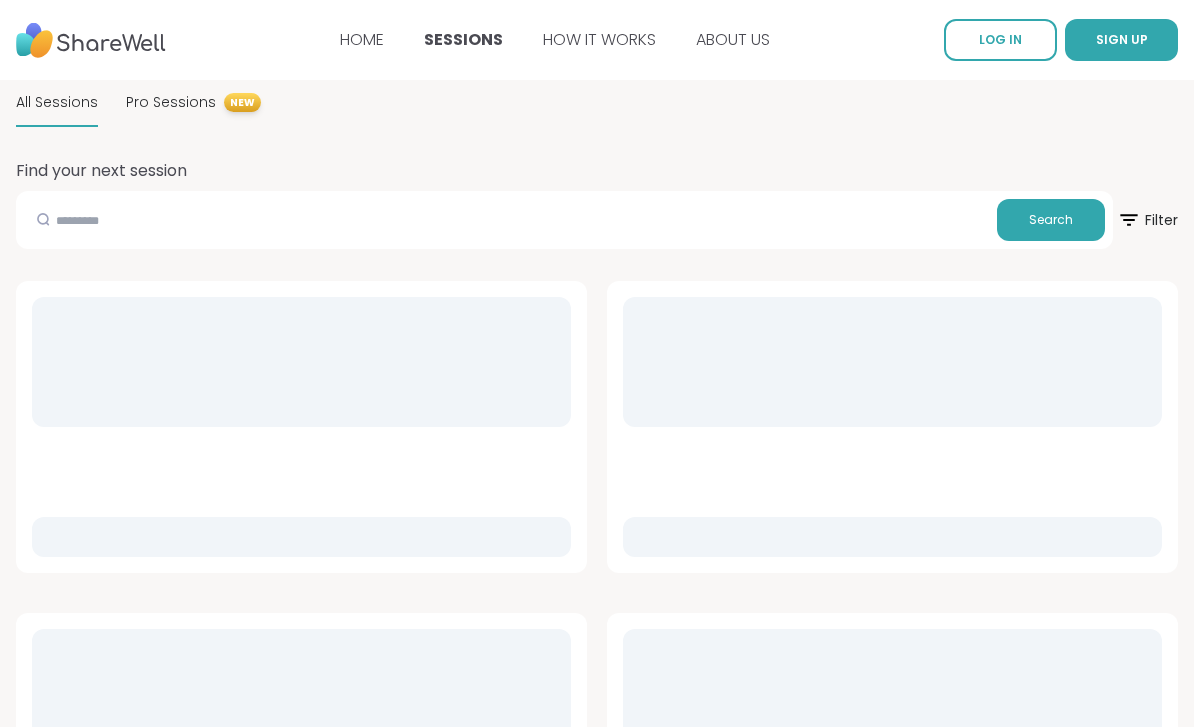 scroll, scrollTop: 0, scrollLeft: 0, axis: both 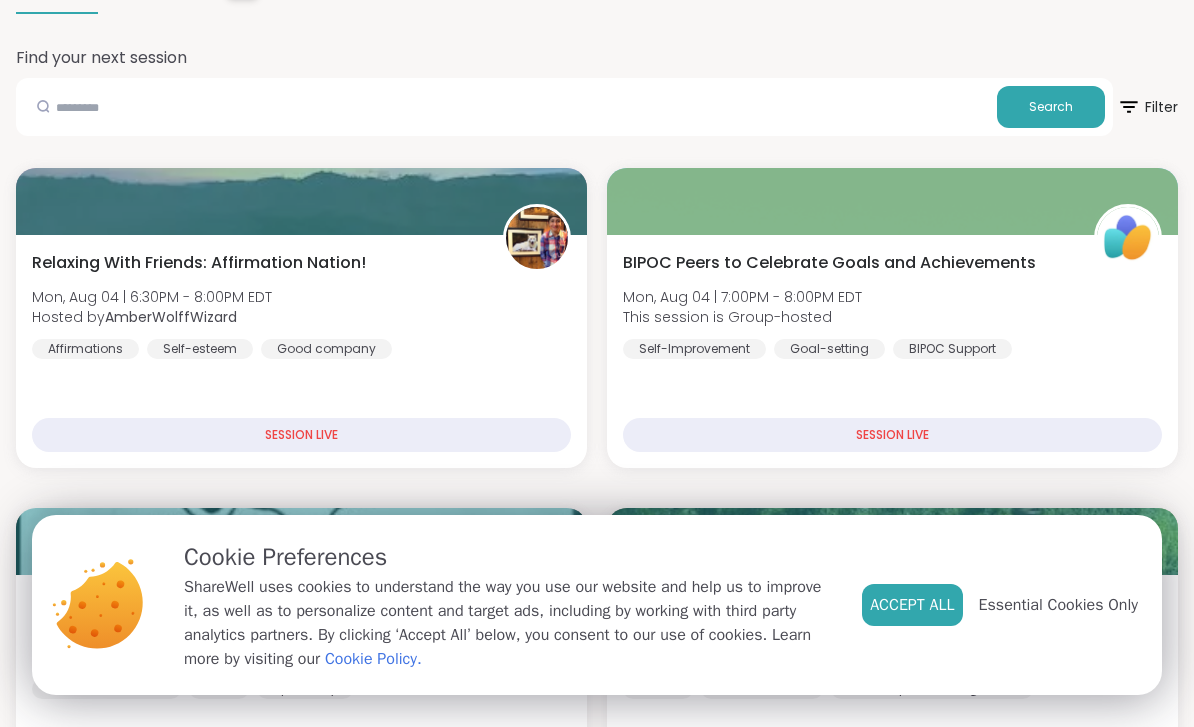 click on "Accept All" at bounding box center [912, 605] 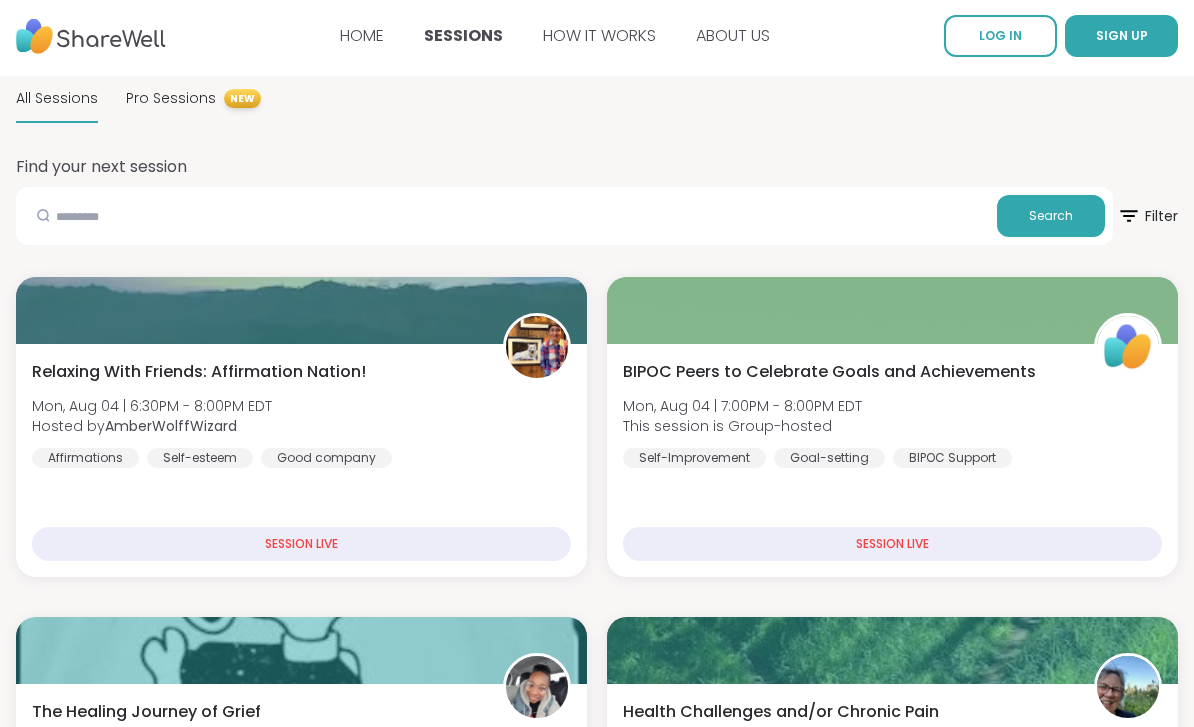 scroll, scrollTop: 0, scrollLeft: 0, axis: both 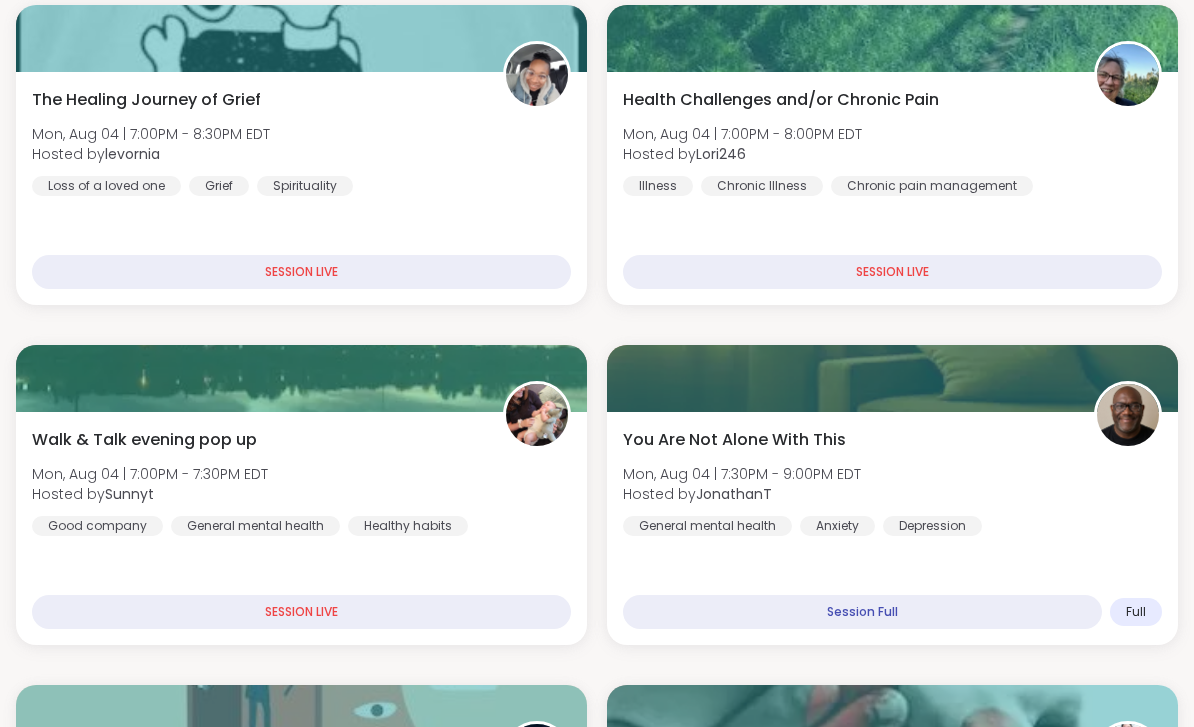 click on "You Are Not Alone With This Mon, Aug 04 | 7:30PM - 9:00PM EDT Hosted by  JonathanT General mental health Anxiety Depression Session Full Full" at bounding box center [892, 528] 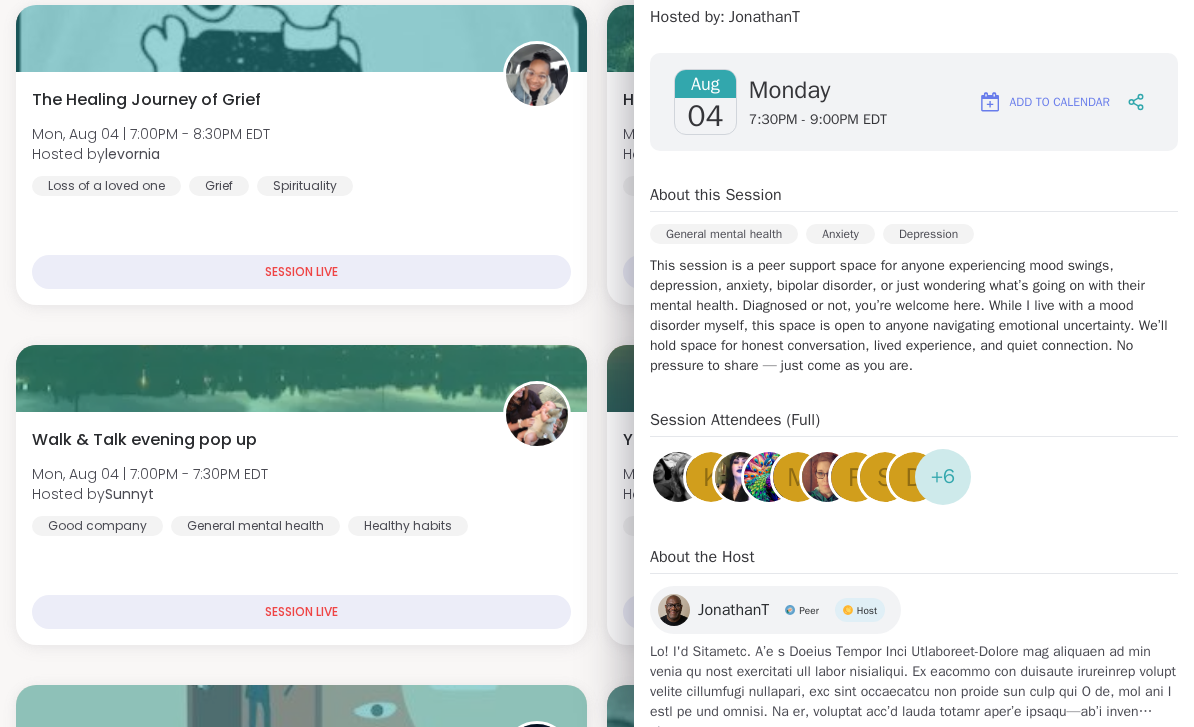 scroll, scrollTop: 238, scrollLeft: 0, axis: vertical 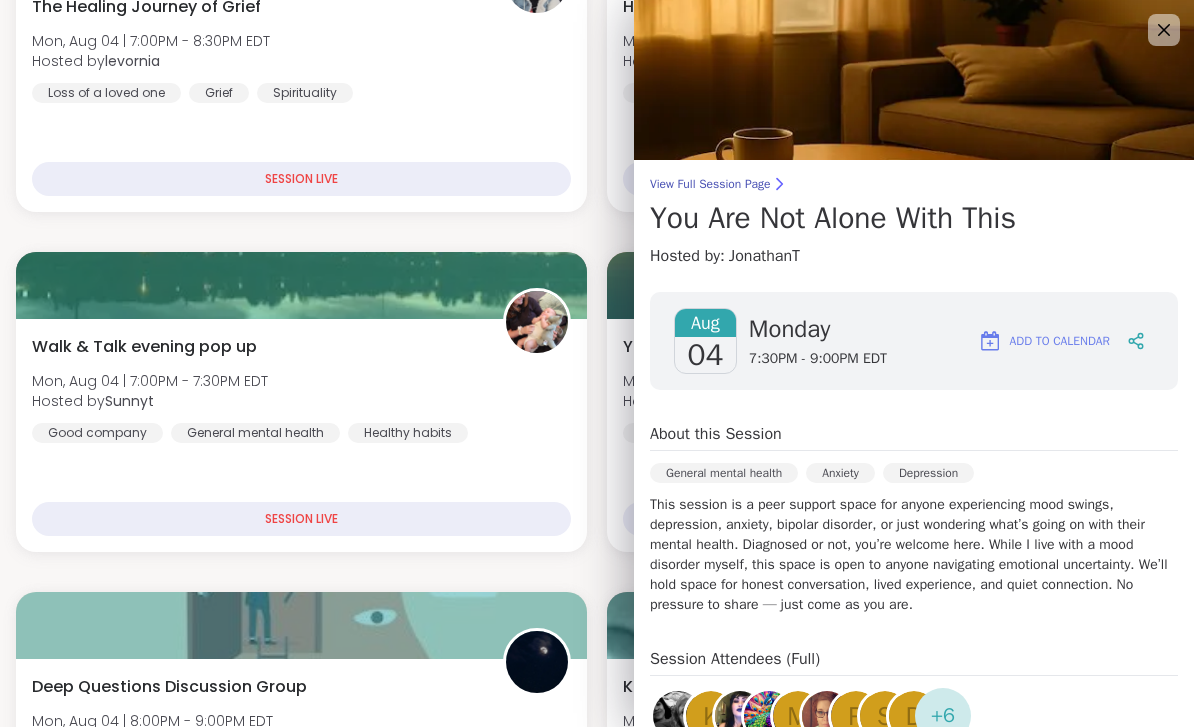 click 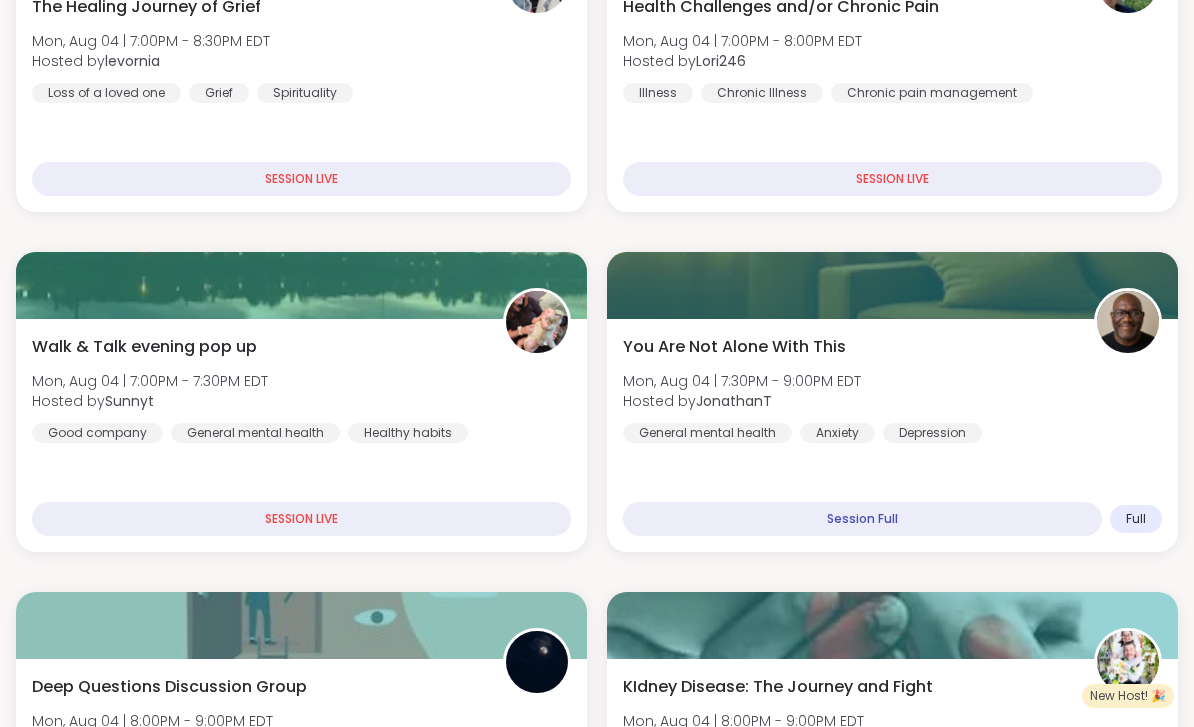click on "Full" at bounding box center (1136, 519) 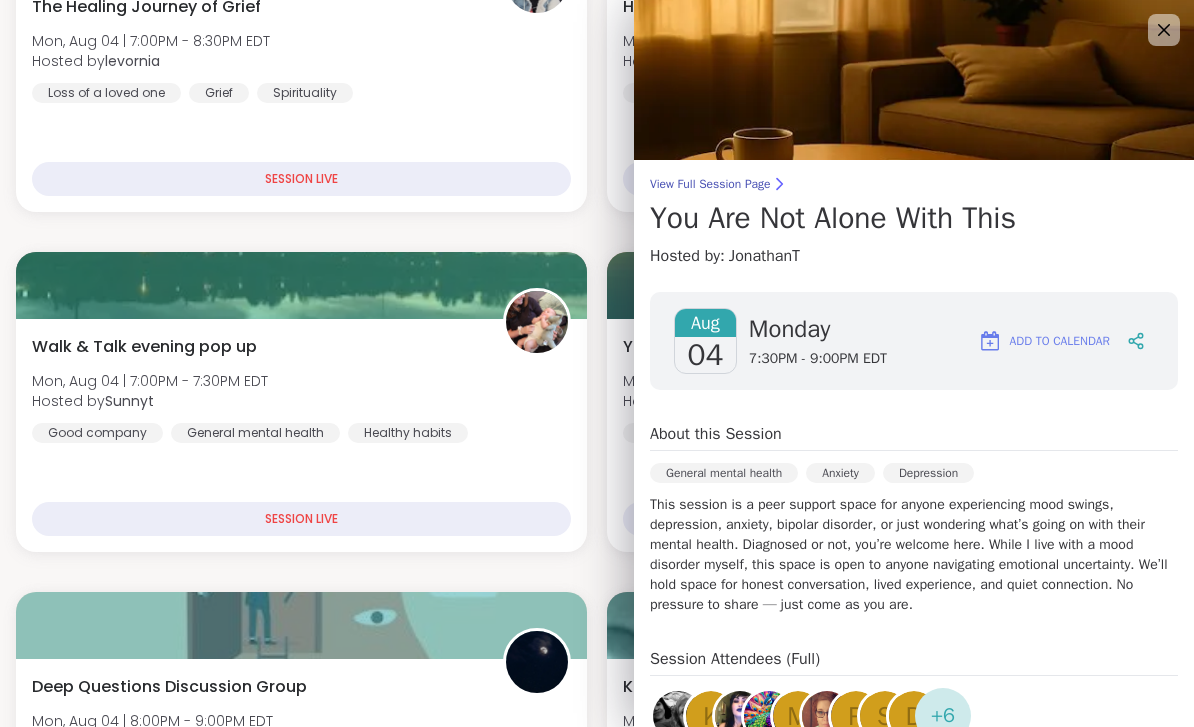 click on "+ 6" at bounding box center [943, 716] 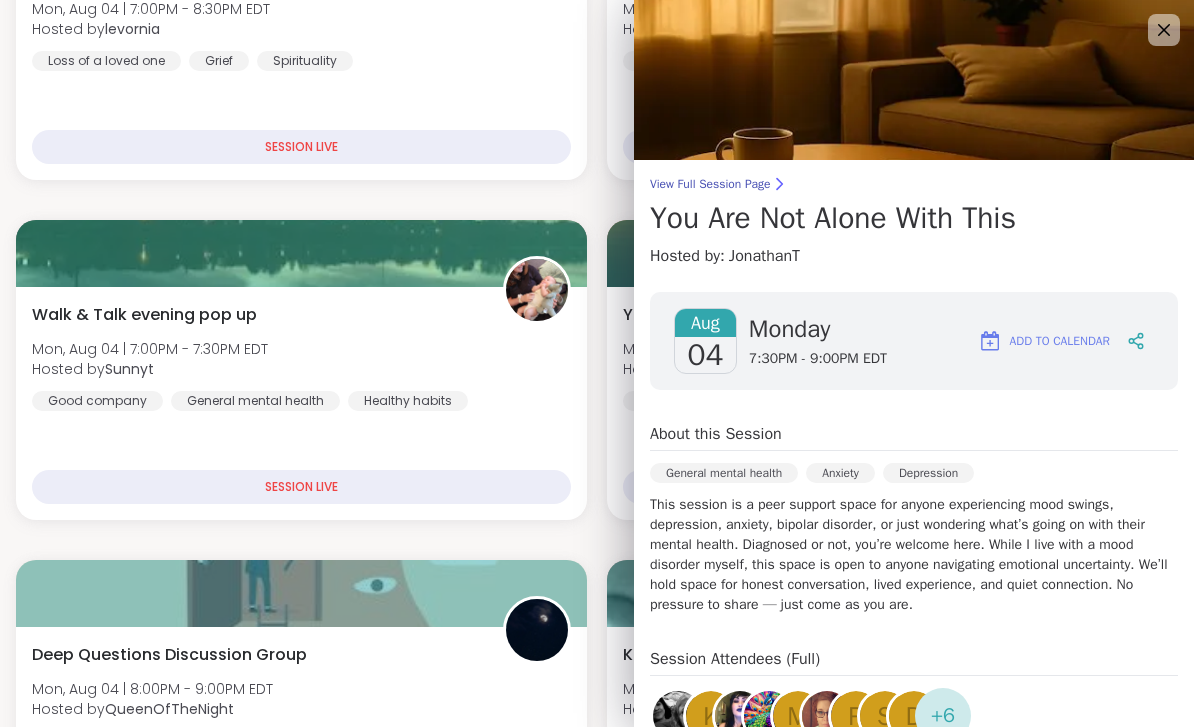 click at bounding box center (914, 80) 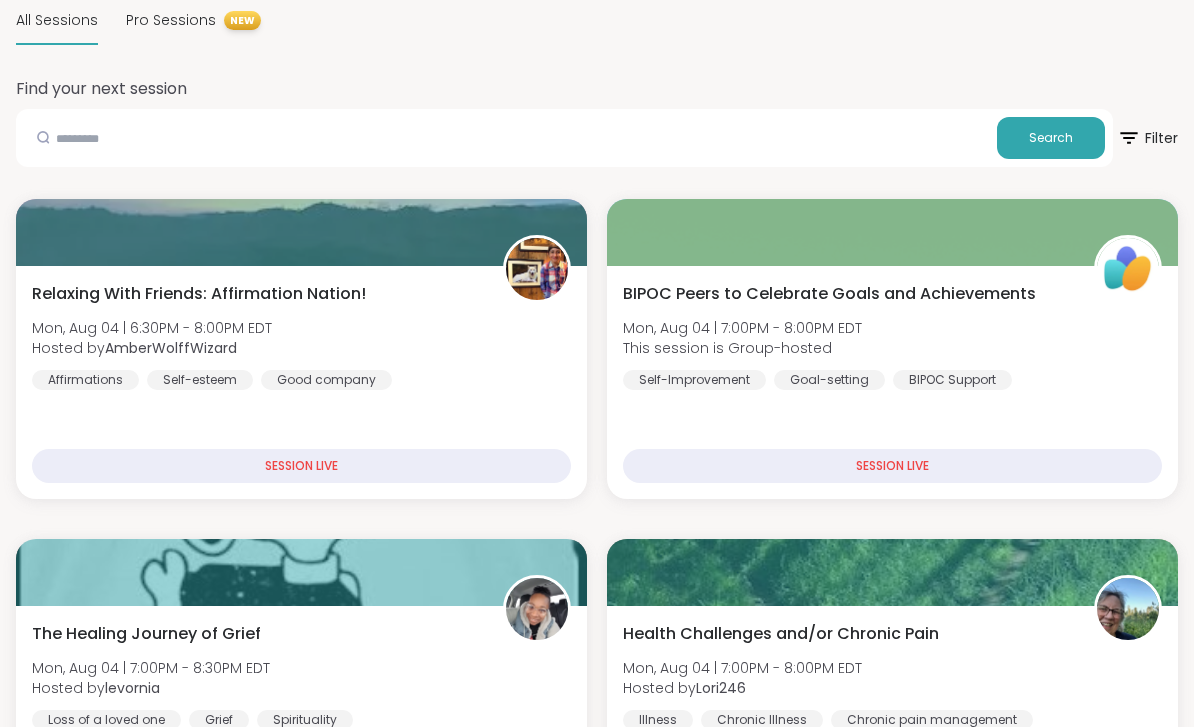 scroll, scrollTop: 0, scrollLeft: 0, axis: both 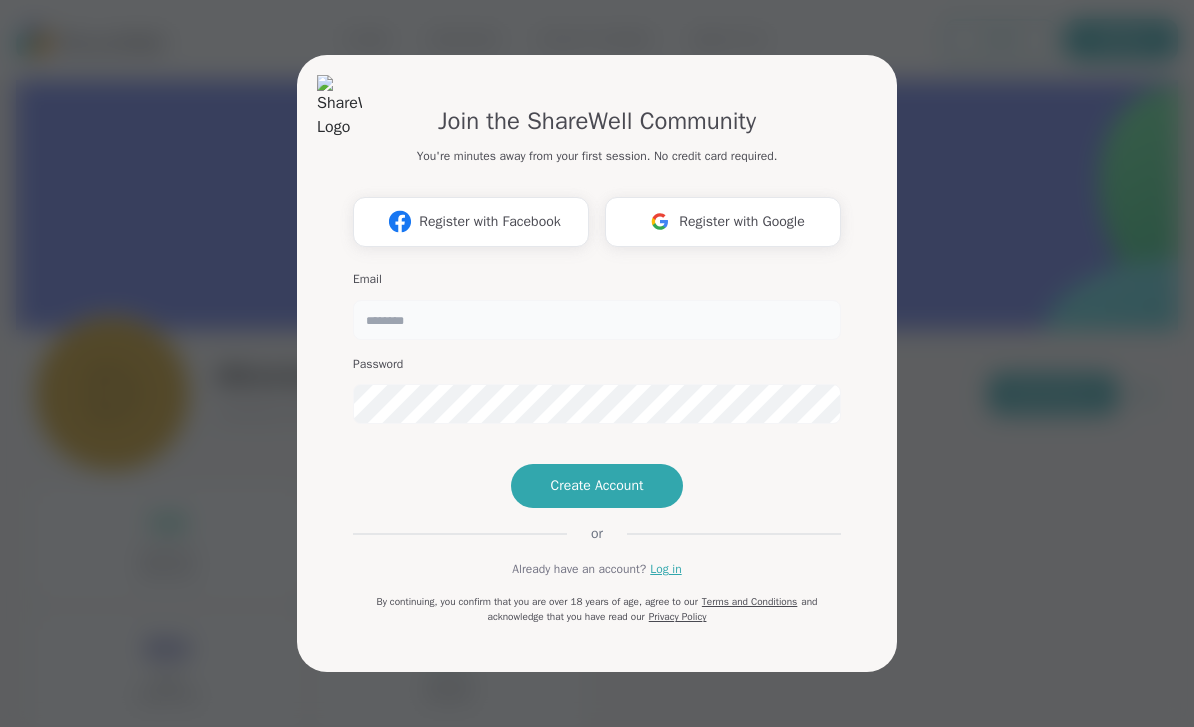 click at bounding box center [597, 320] 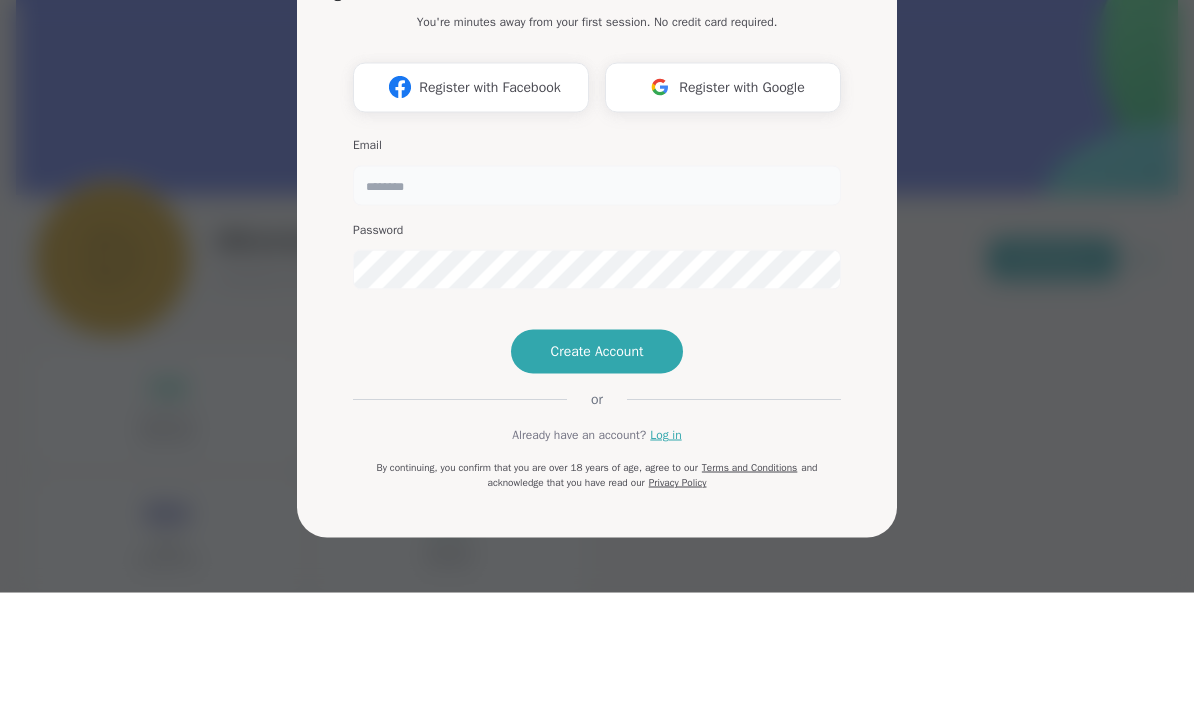 type on "**********" 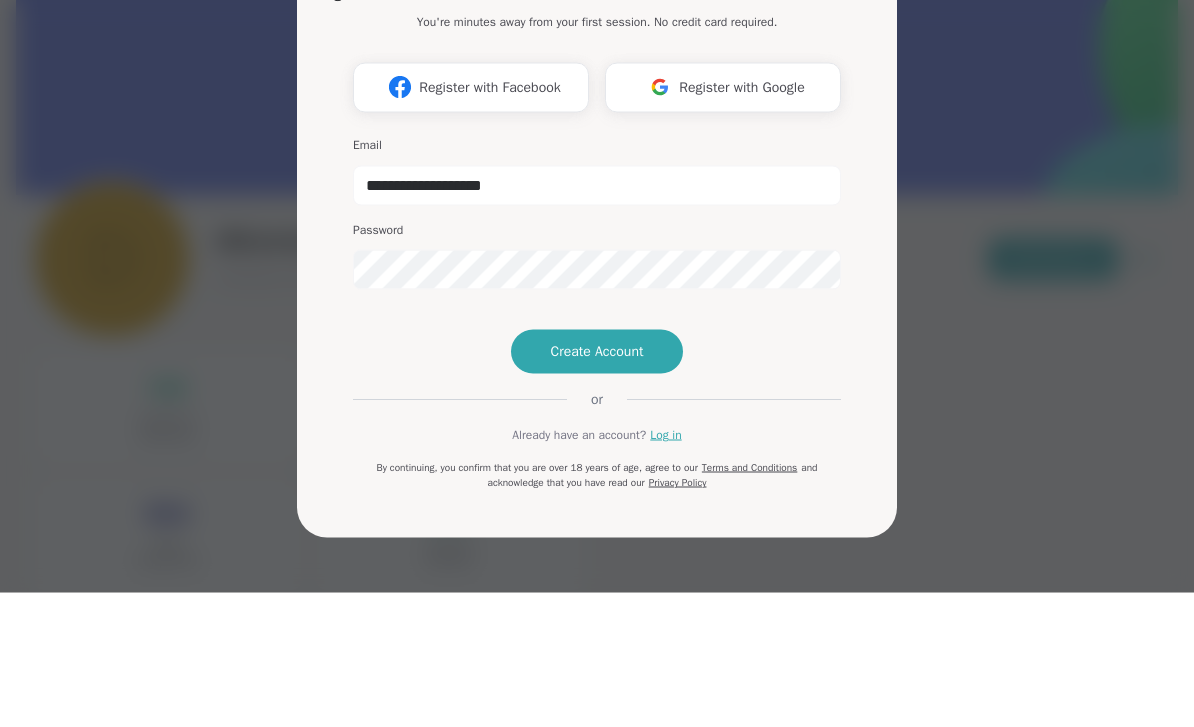 scroll, scrollTop: 135, scrollLeft: 0, axis: vertical 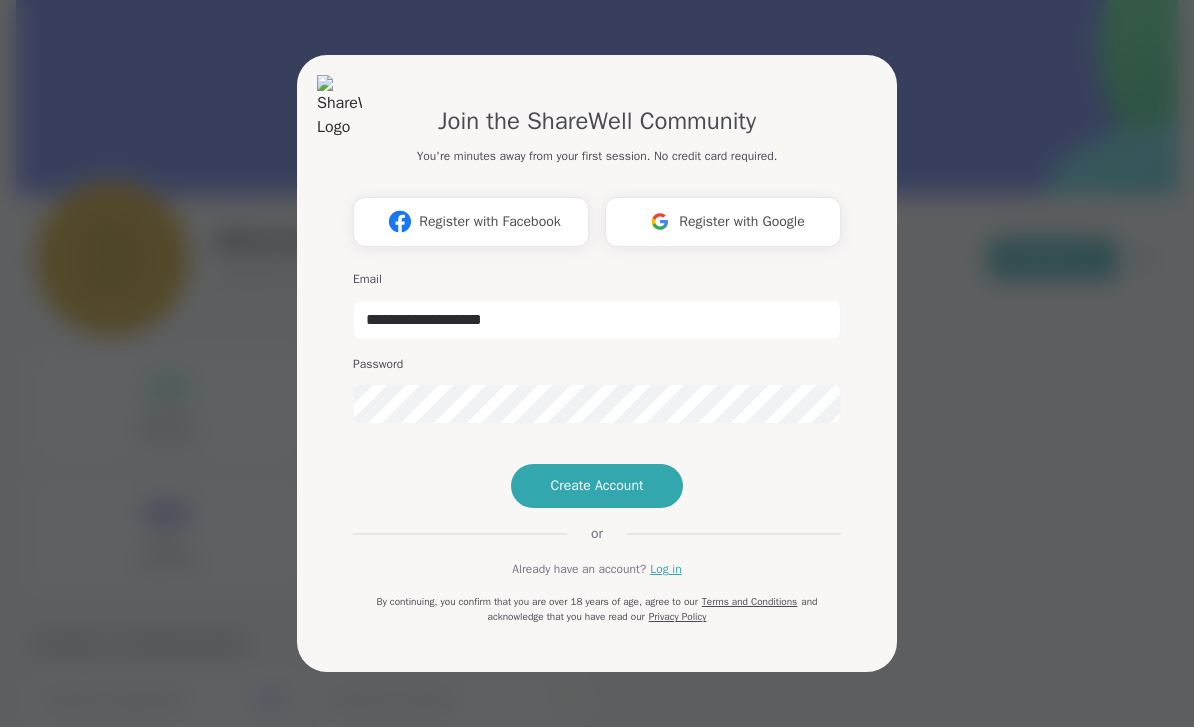 click on "Log in" at bounding box center [665, 569] 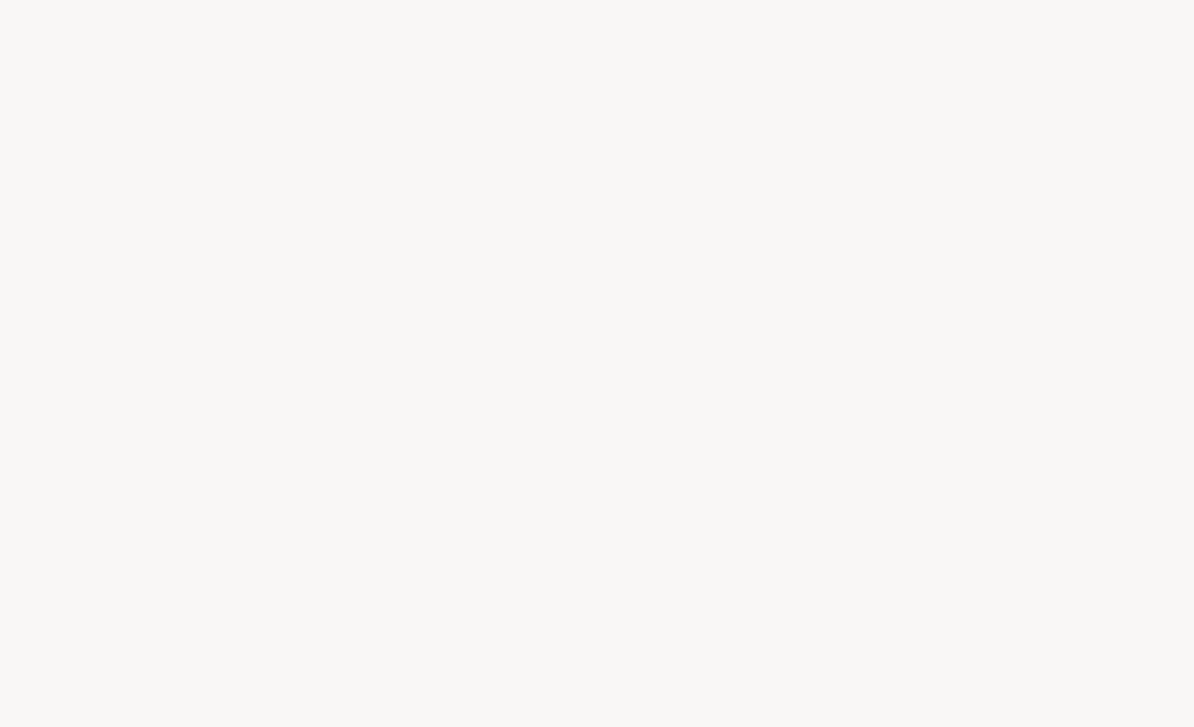 scroll, scrollTop: 0, scrollLeft: 0, axis: both 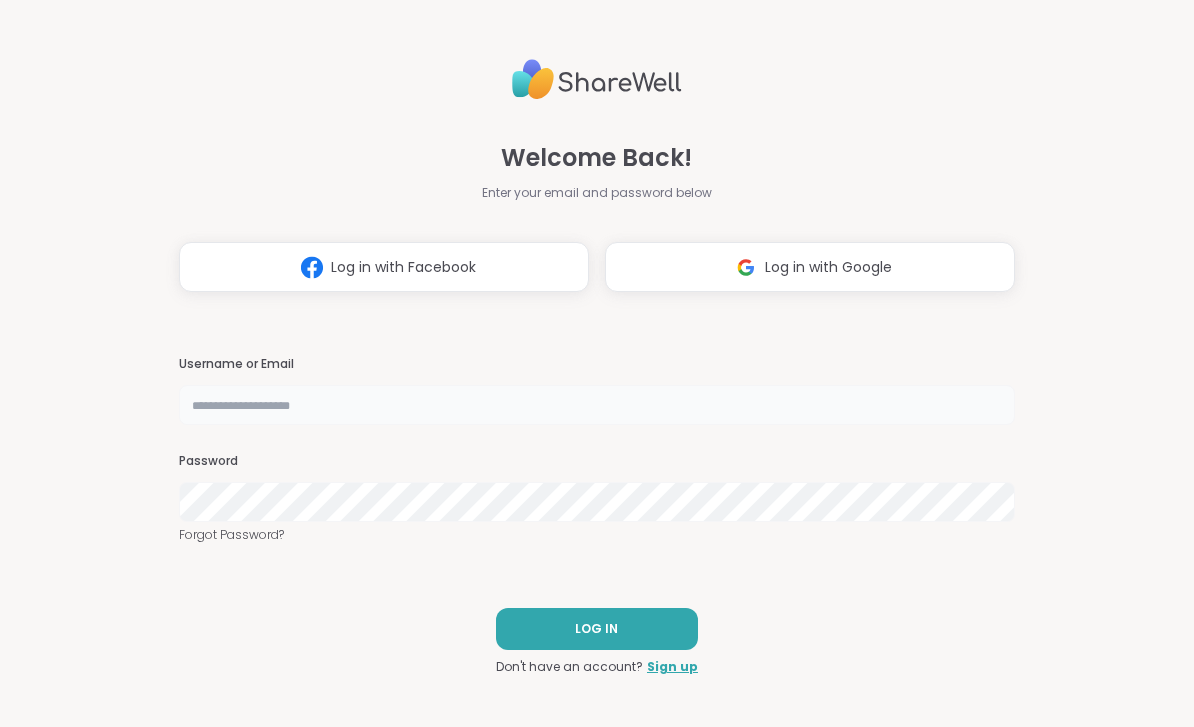 click at bounding box center (597, 405) 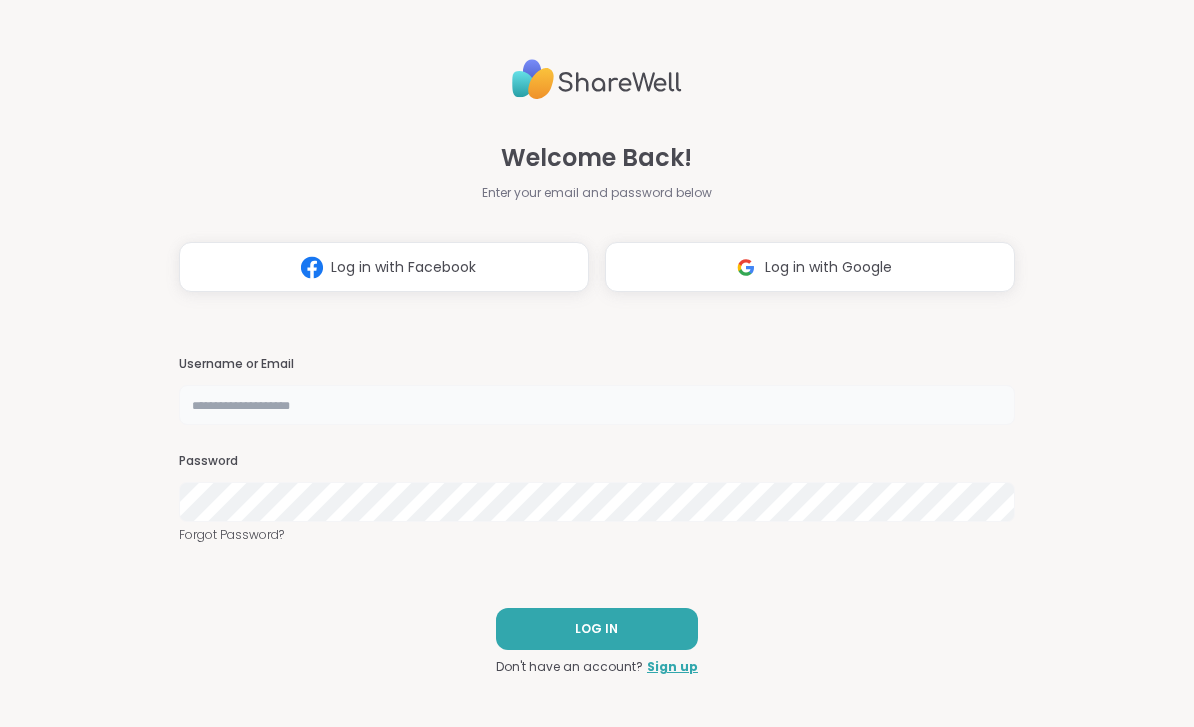 type on "**********" 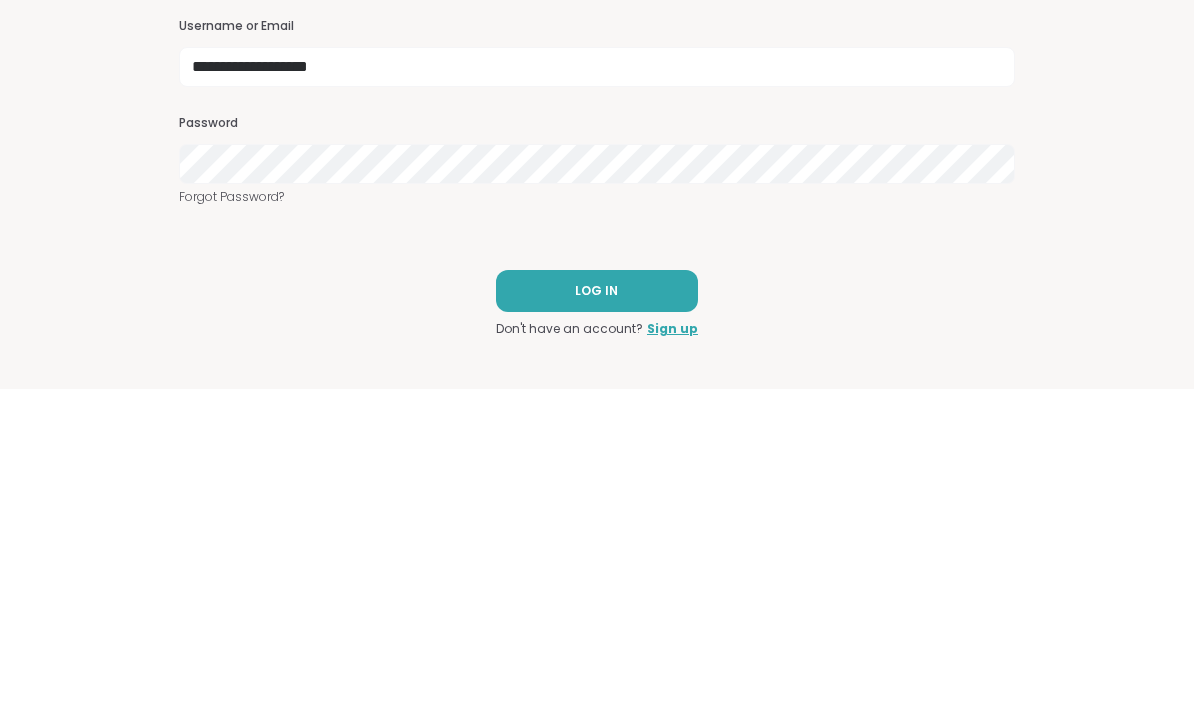 click on "LOG IN" at bounding box center [597, 629] 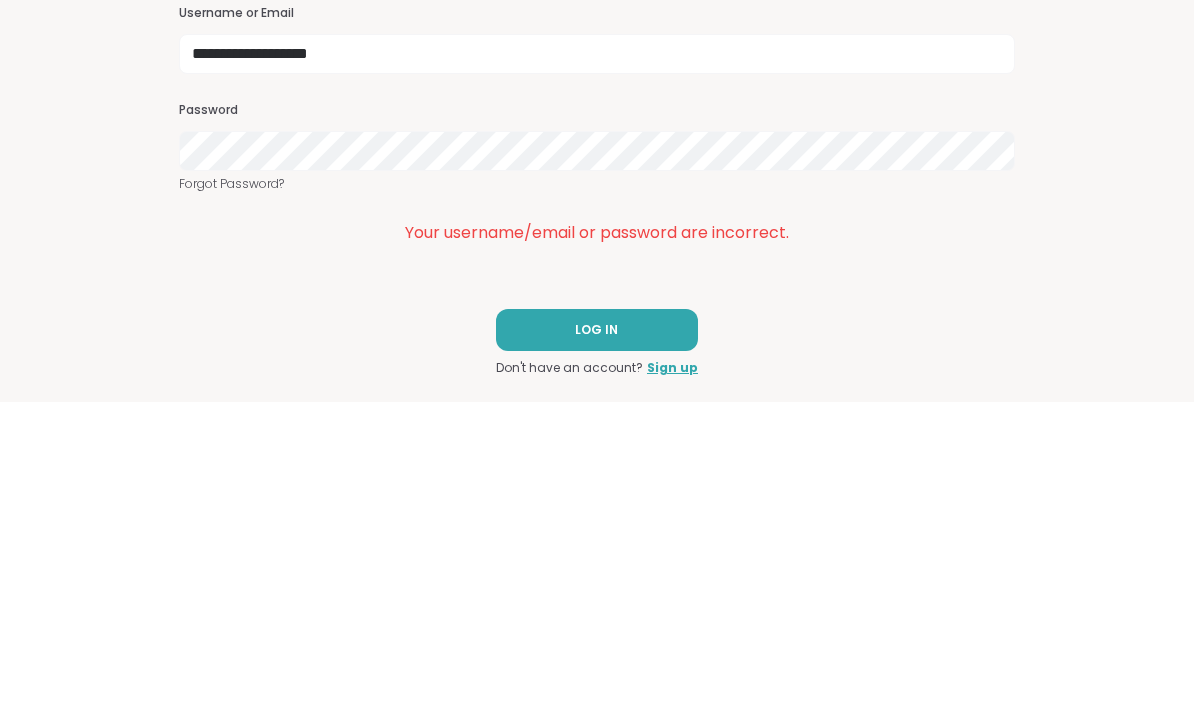 click on "Forgot Password?" at bounding box center [597, 509] 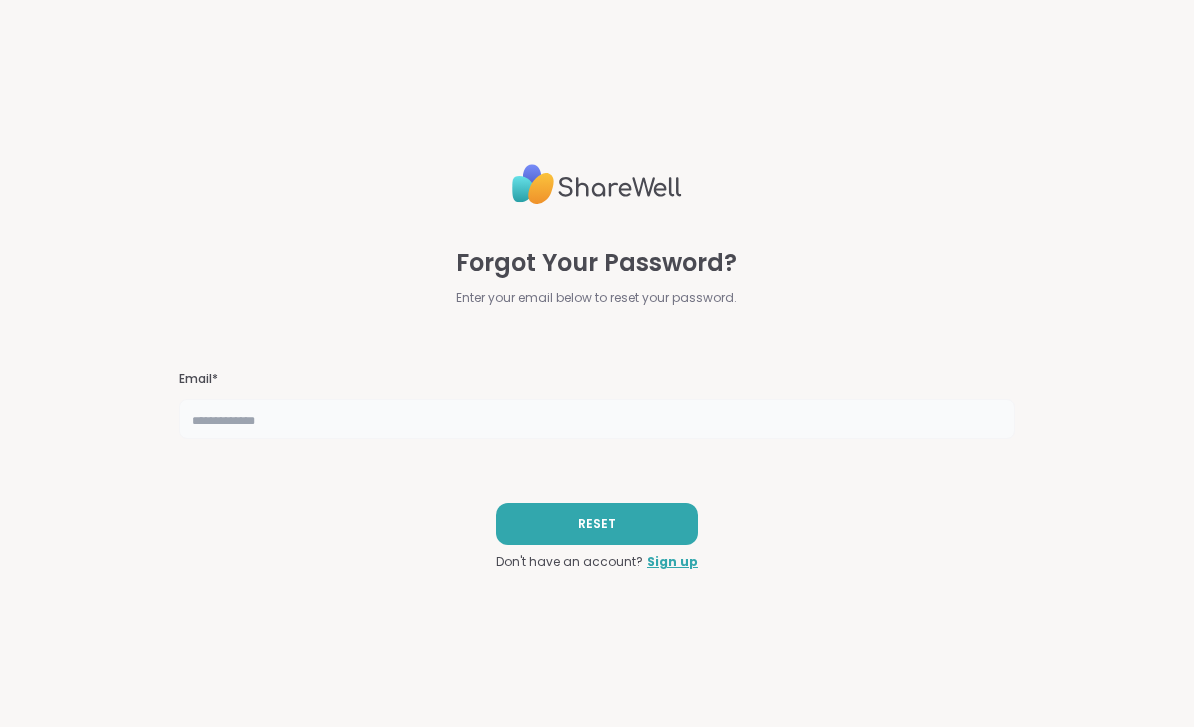 click at bounding box center (597, 419) 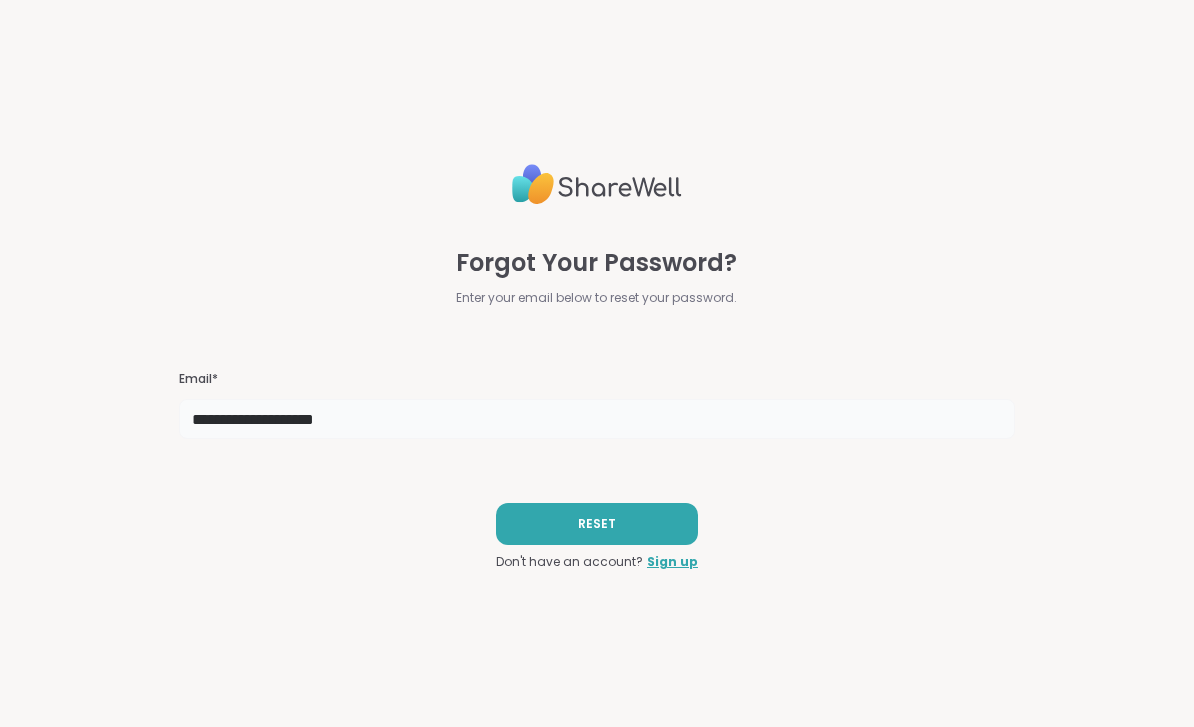 click on "**********" at bounding box center (597, 419) 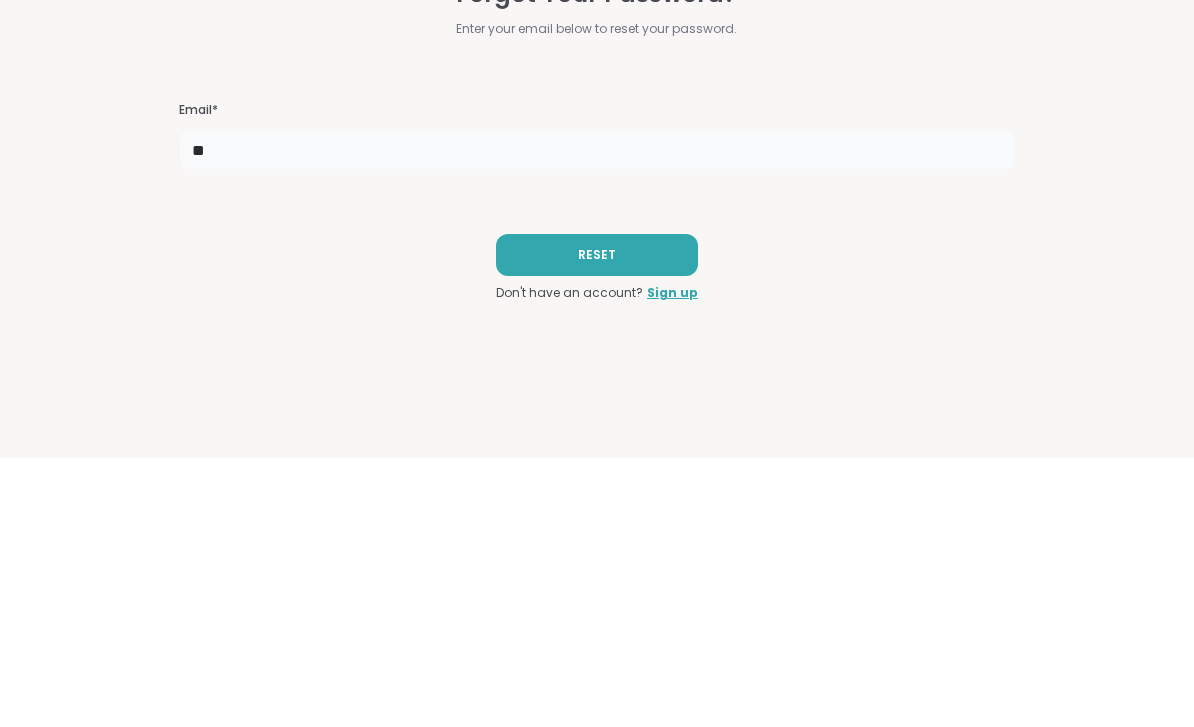 type on "*" 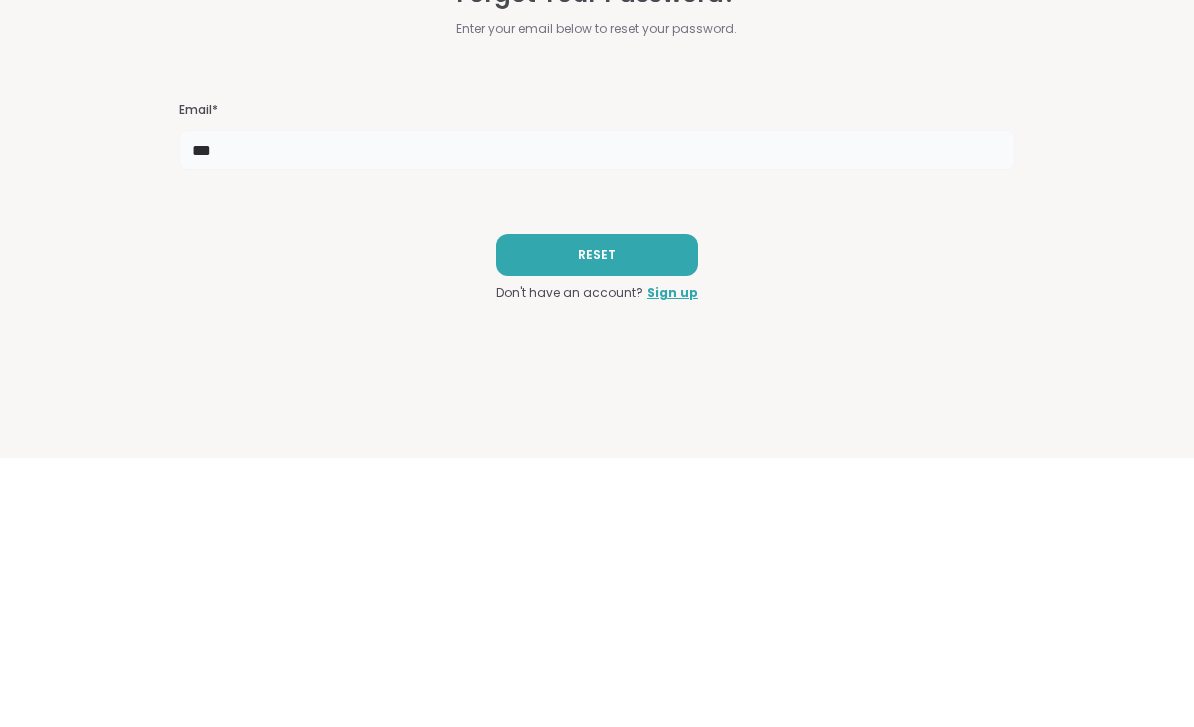 type on "****" 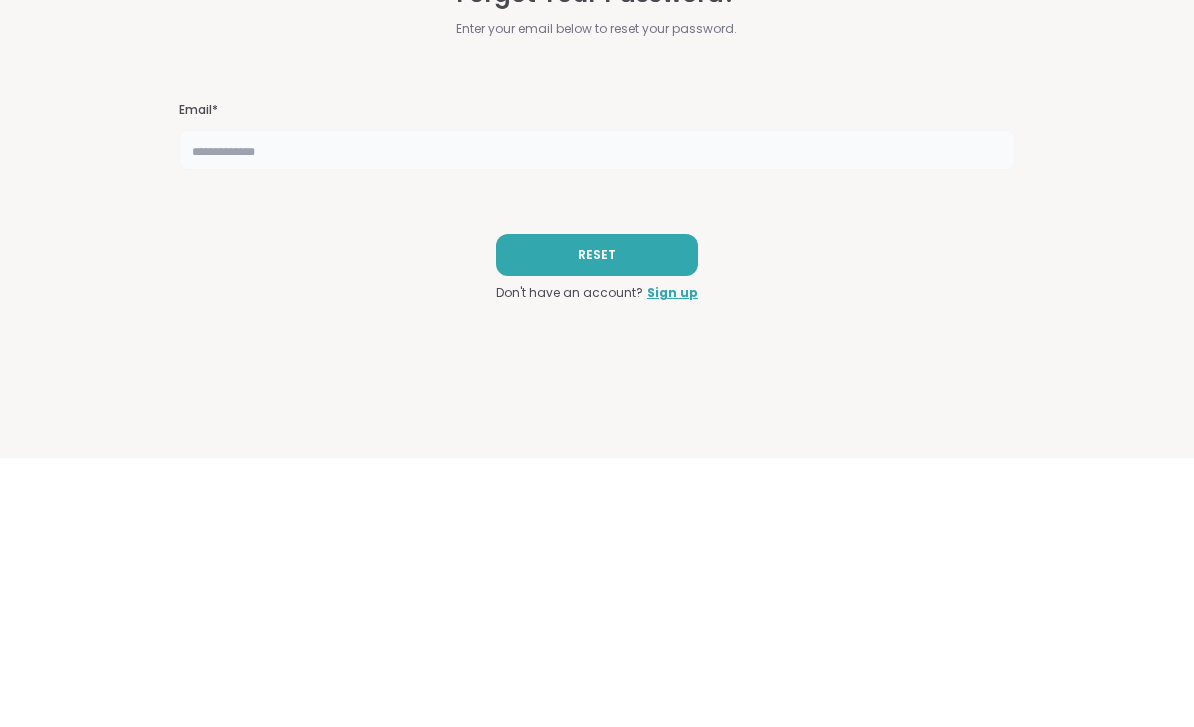 type on "**********" 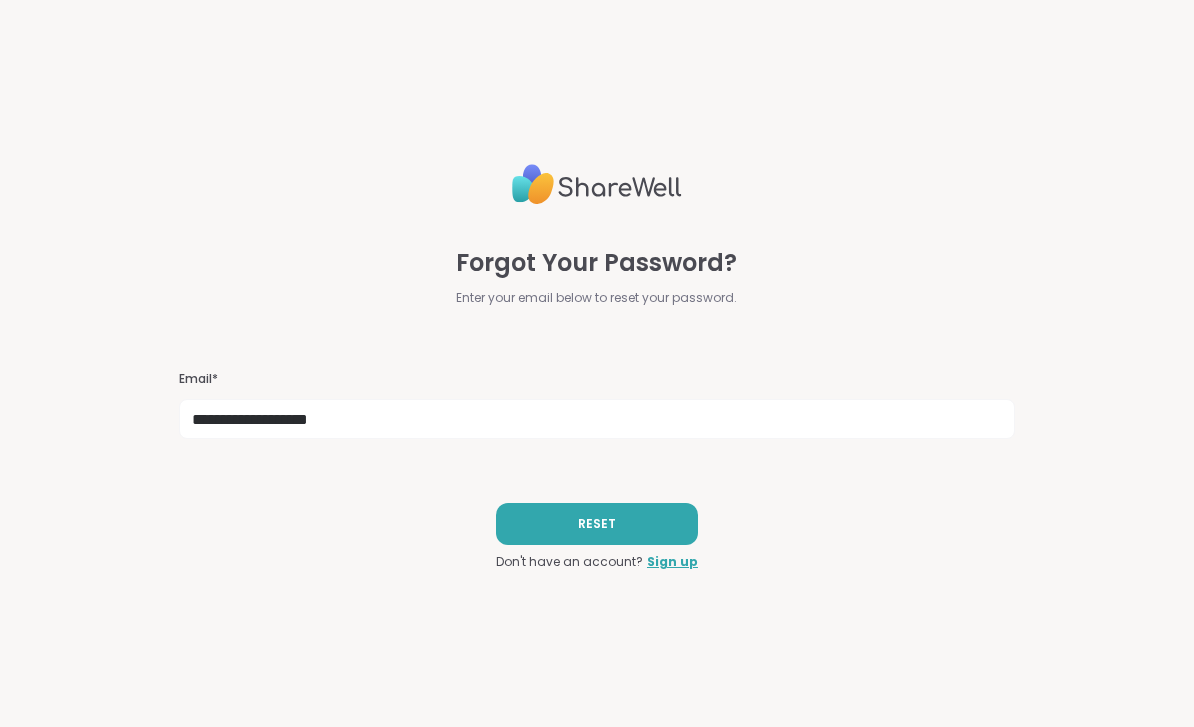 click on "RESET" at bounding box center [597, 524] 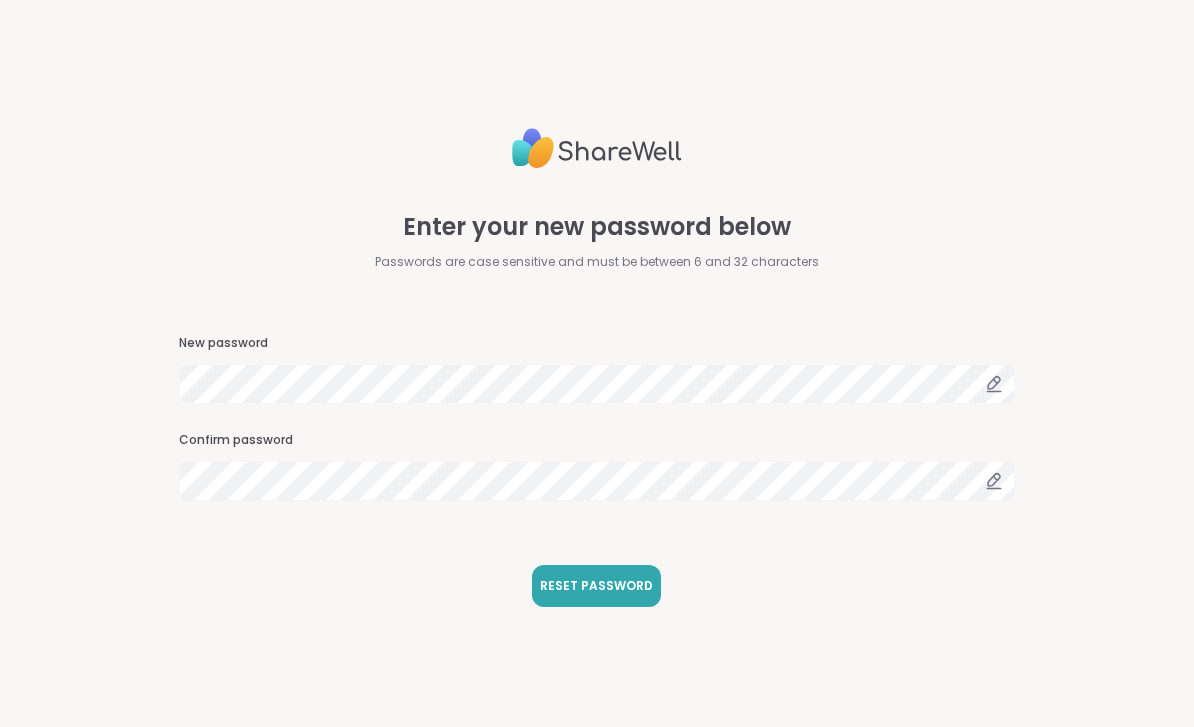 scroll, scrollTop: 0, scrollLeft: 0, axis: both 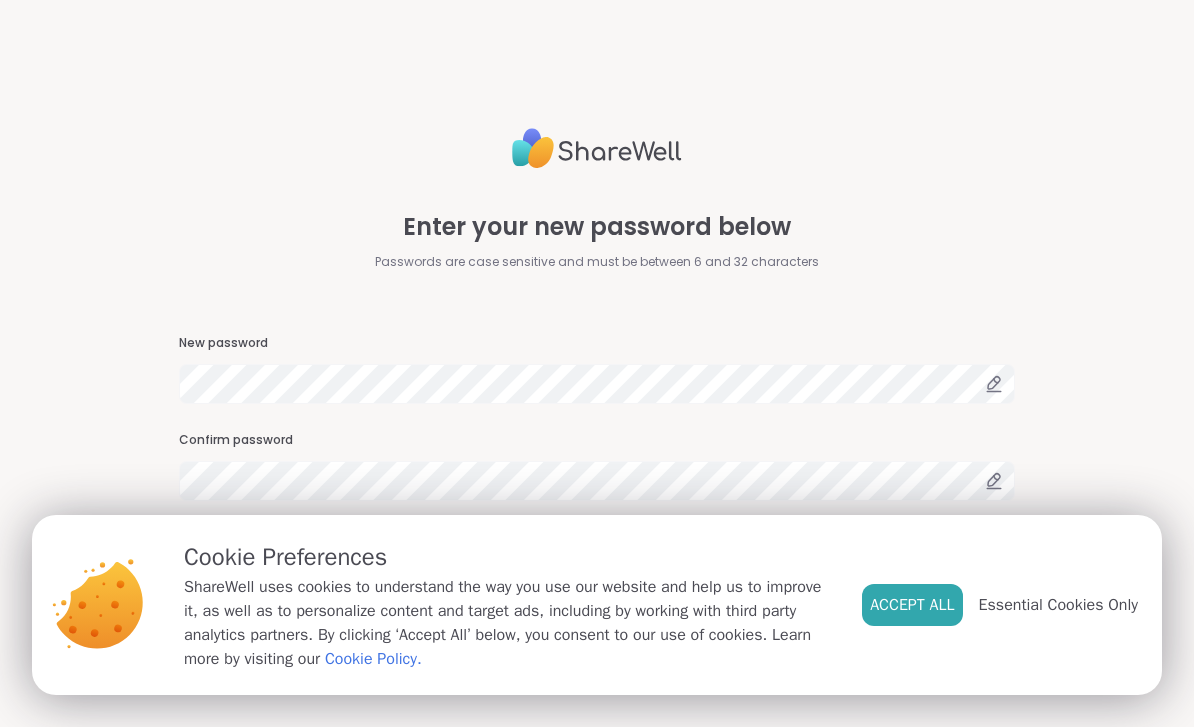 click on "Accept All" at bounding box center [912, 605] 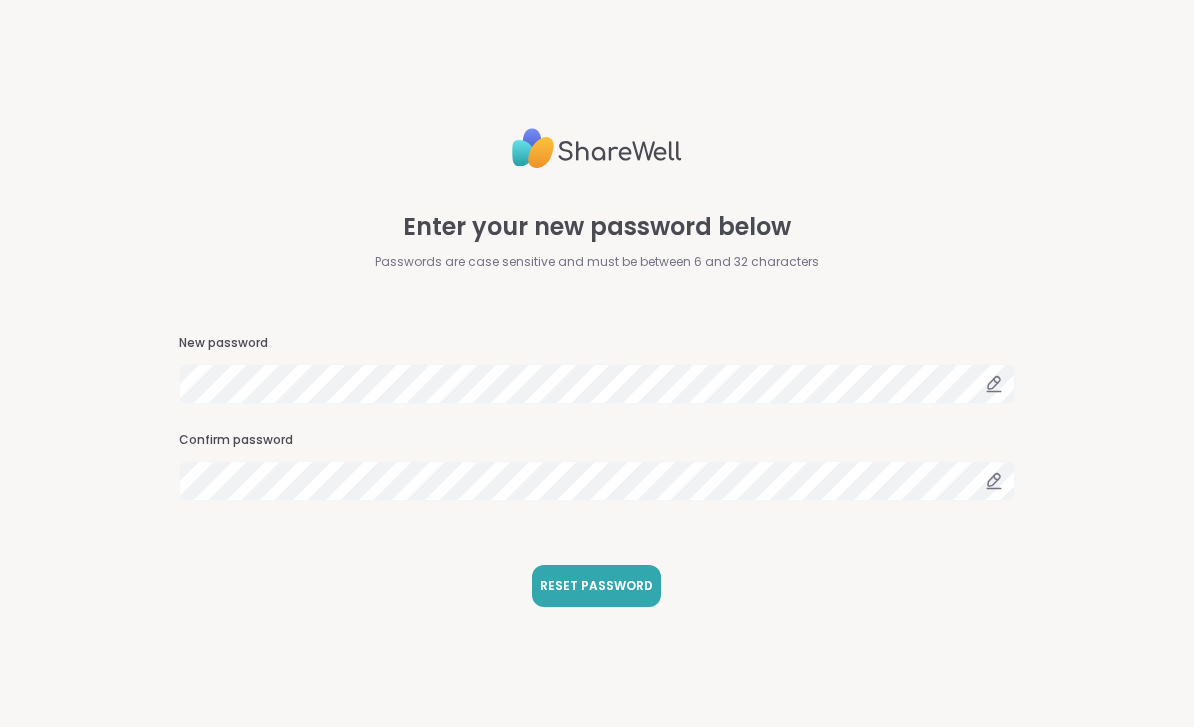 click on "RESET PASSWORD" at bounding box center (596, 586) 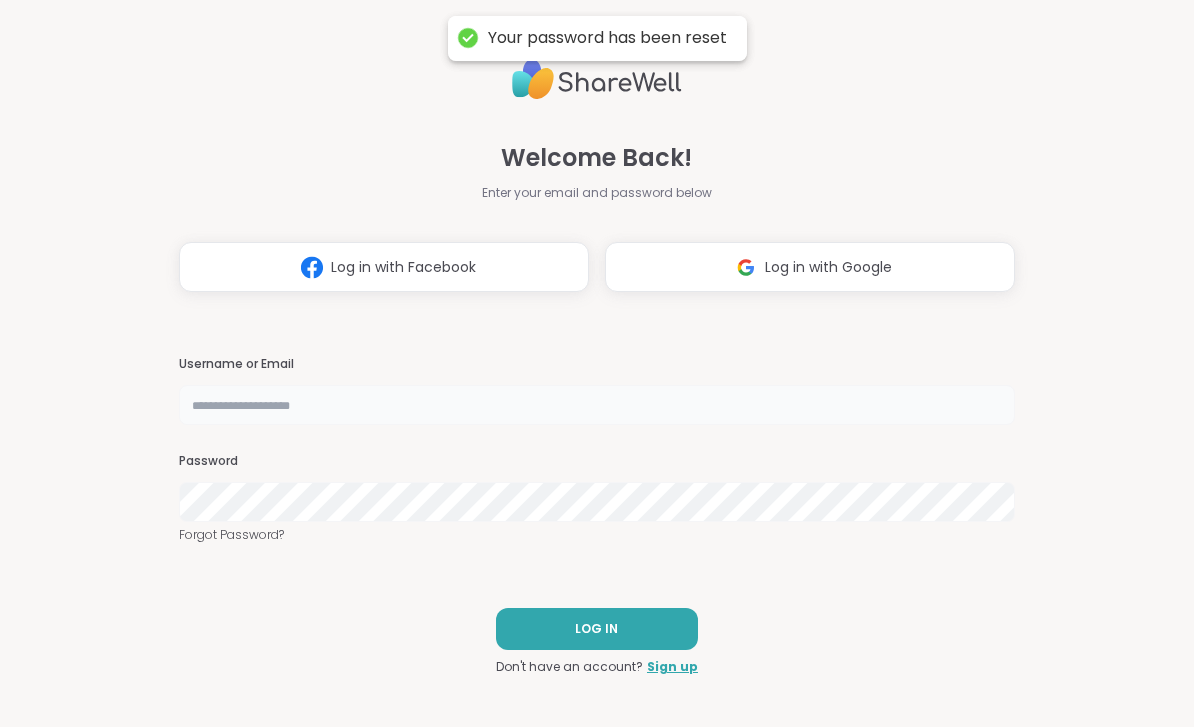 click at bounding box center [597, 405] 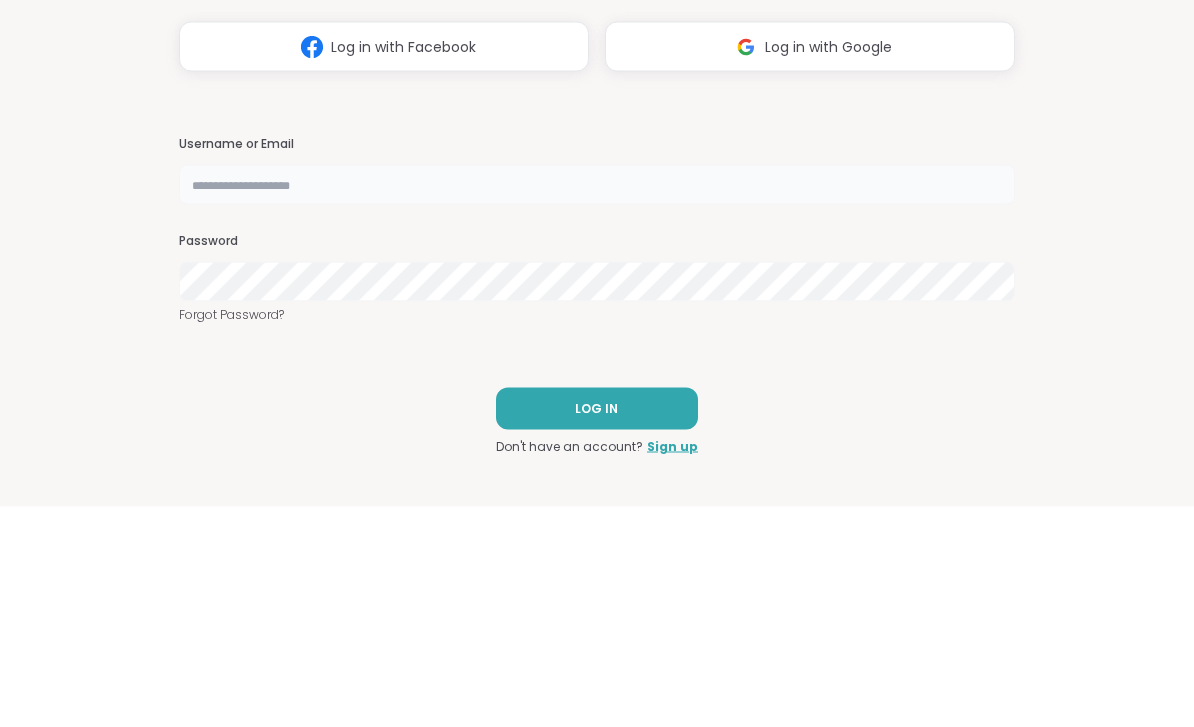 type on "**********" 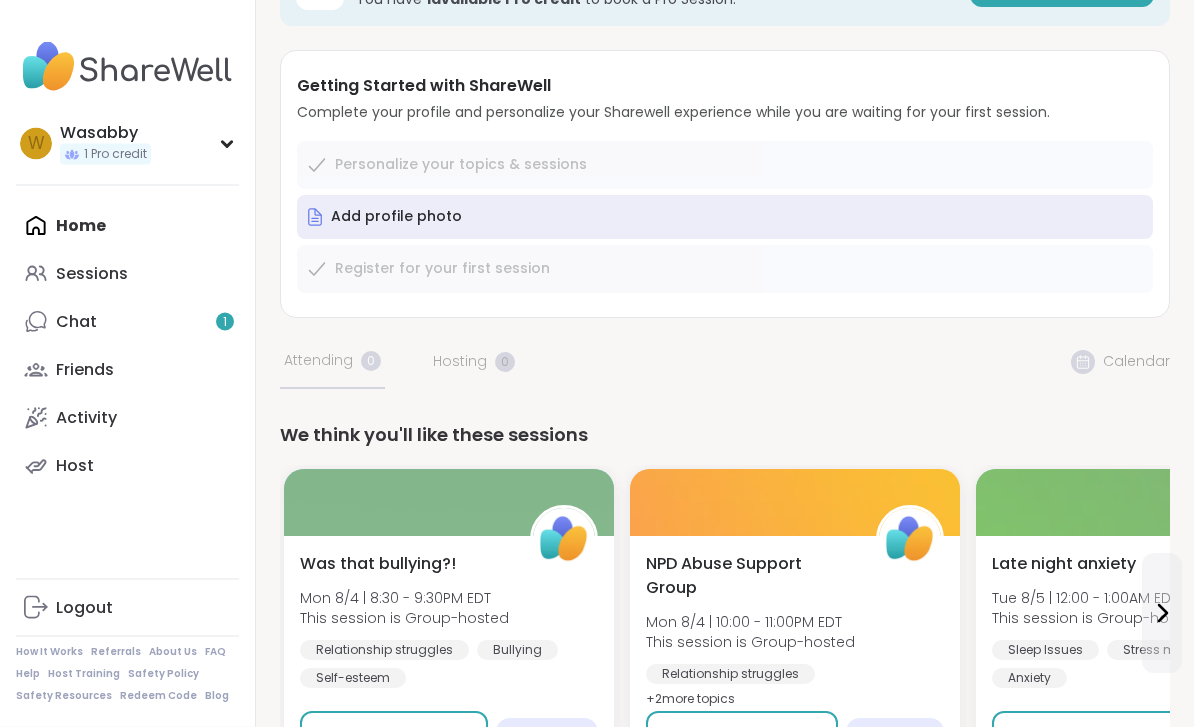 scroll, scrollTop: 78, scrollLeft: 0, axis: vertical 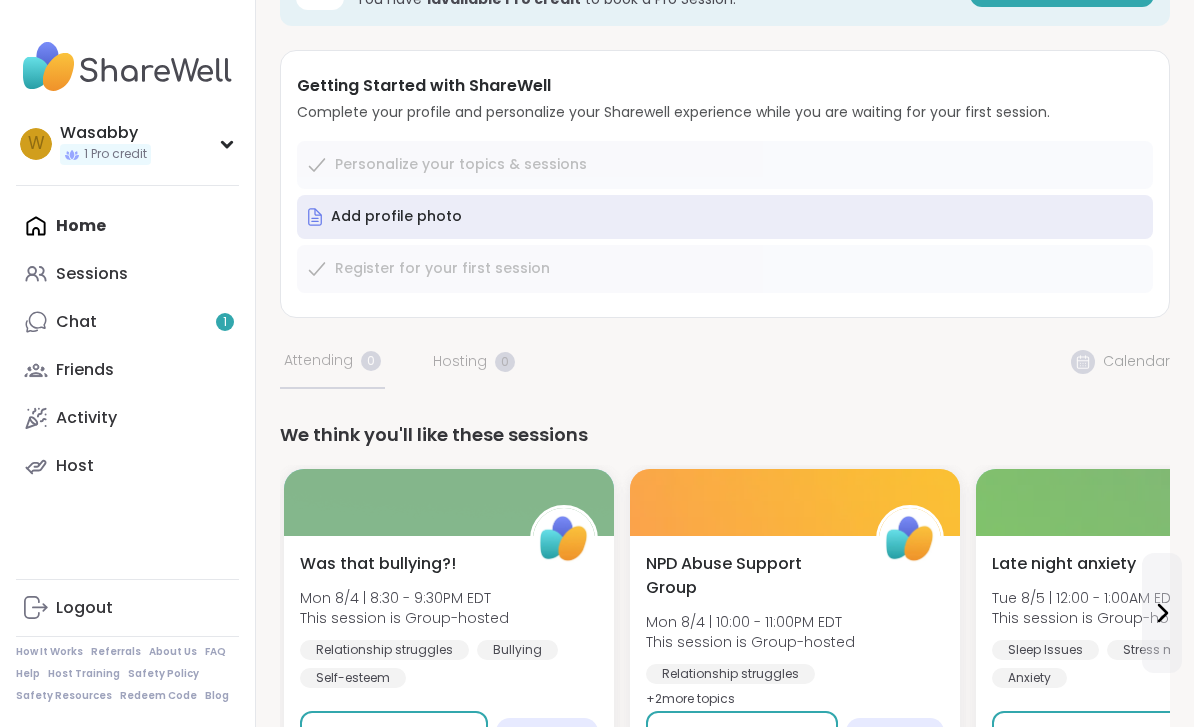 click on "Chat 1" at bounding box center (127, 322) 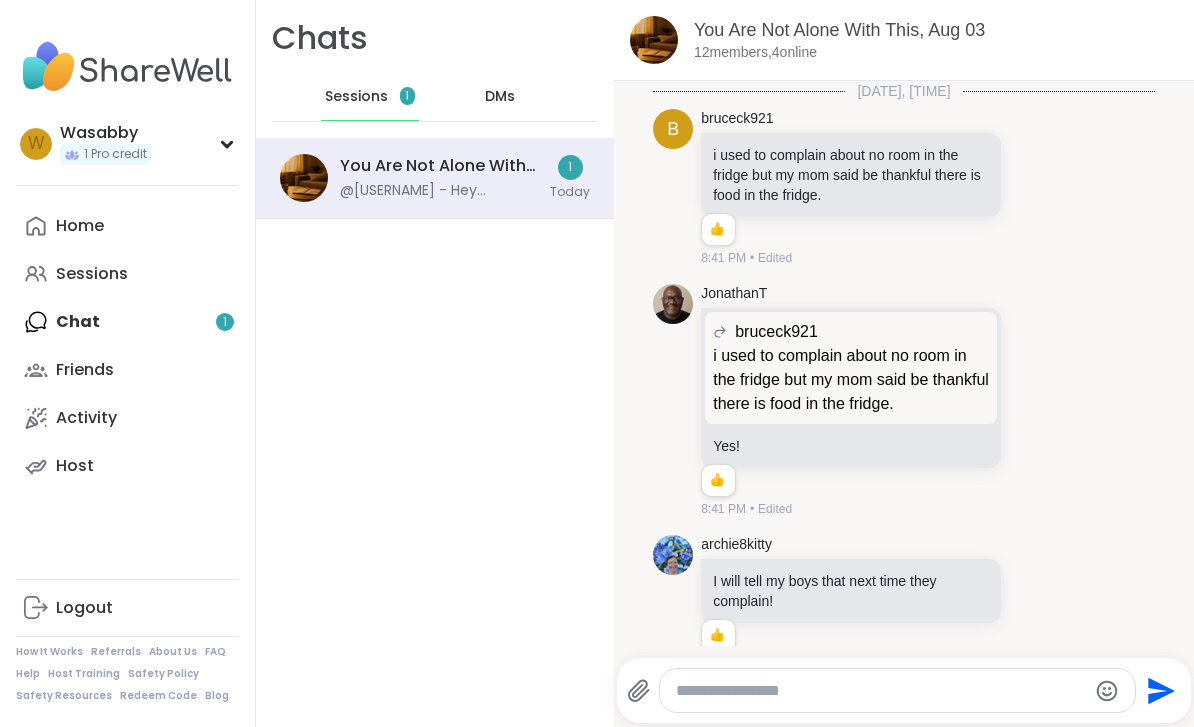 scroll, scrollTop: 0, scrollLeft: 0, axis: both 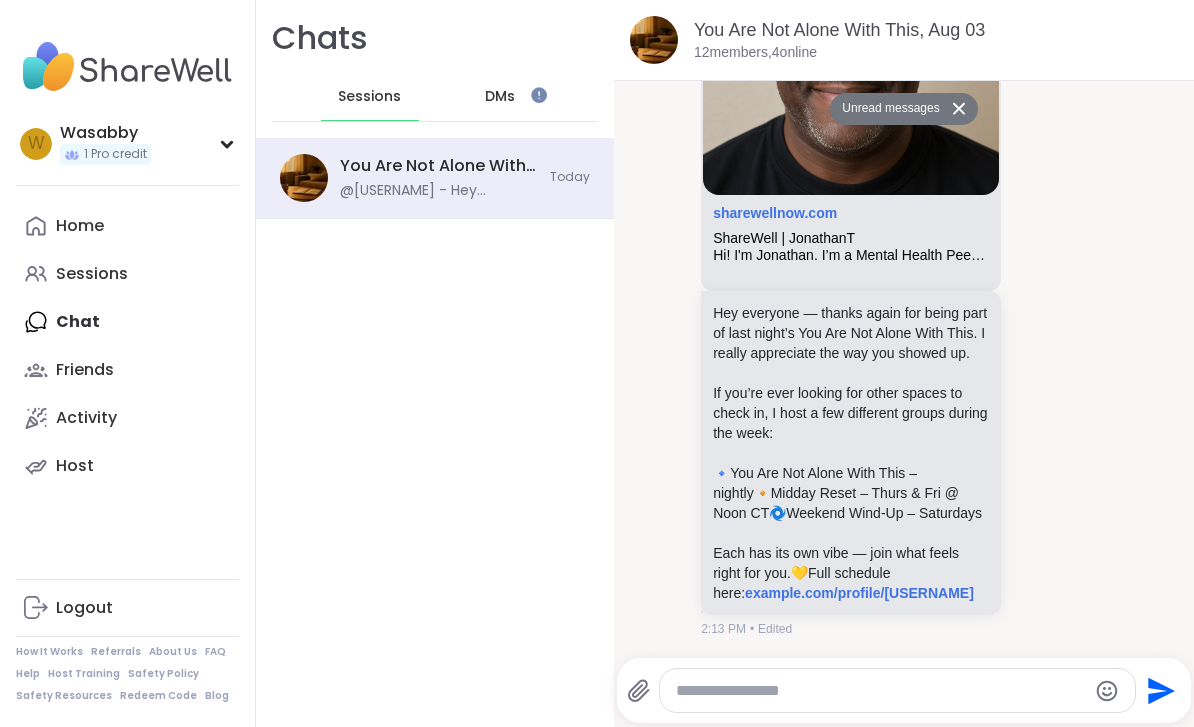 click on "sharewellnow.com/profile/JonathanT" at bounding box center (859, 593) 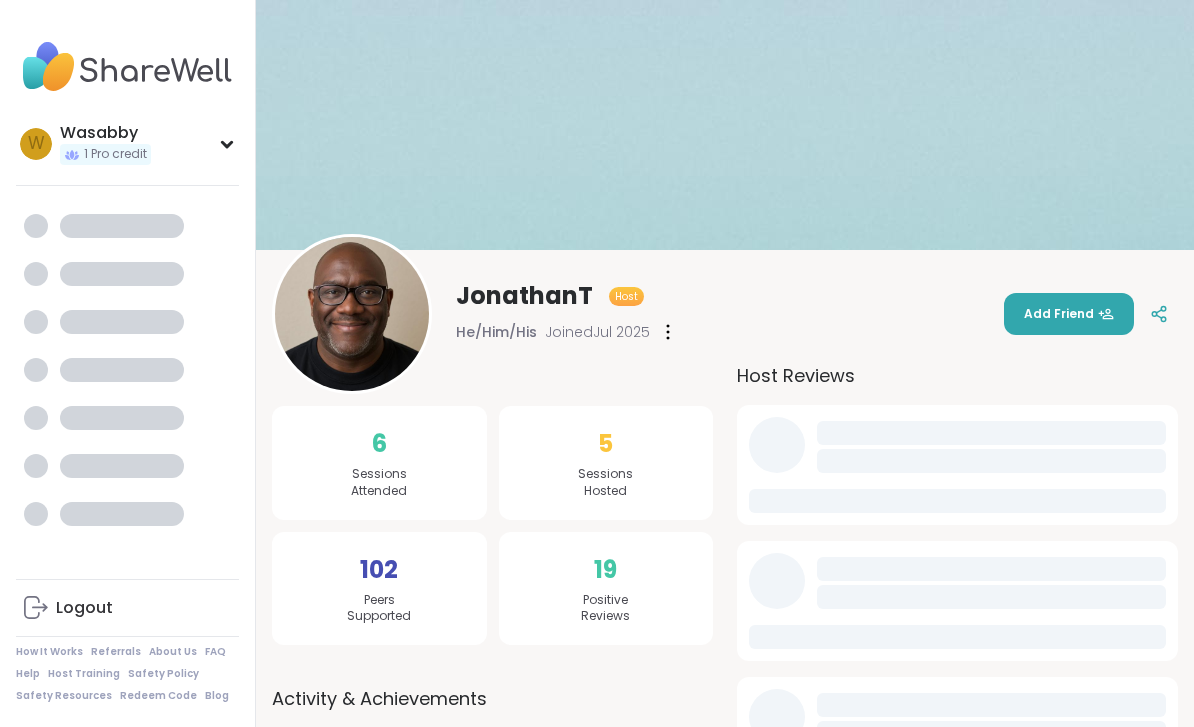 scroll, scrollTop: 0, scrollLeft: 0, axis: both 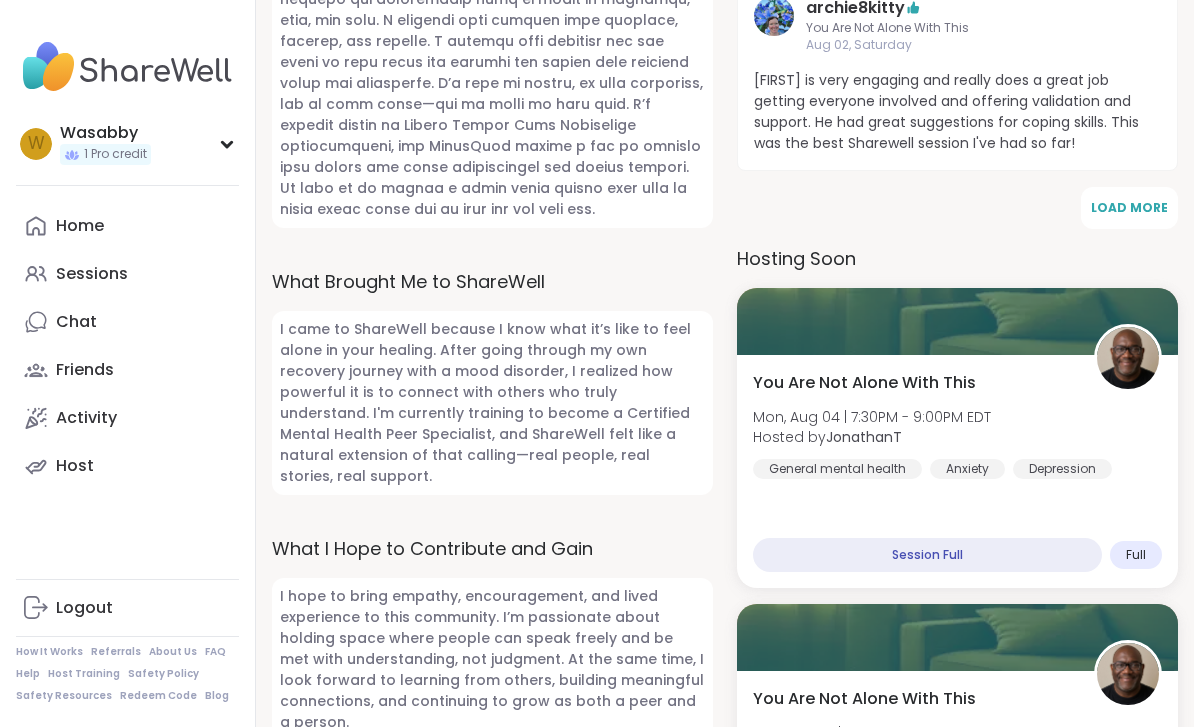 click on "You Are Not Alone With This Mon, Aug 04 | 7:30PM - 9:00PM EDT Hosted by  JonathanT General mental health Anxiety Depression Session Full Full" at bounding box center [957, 471] 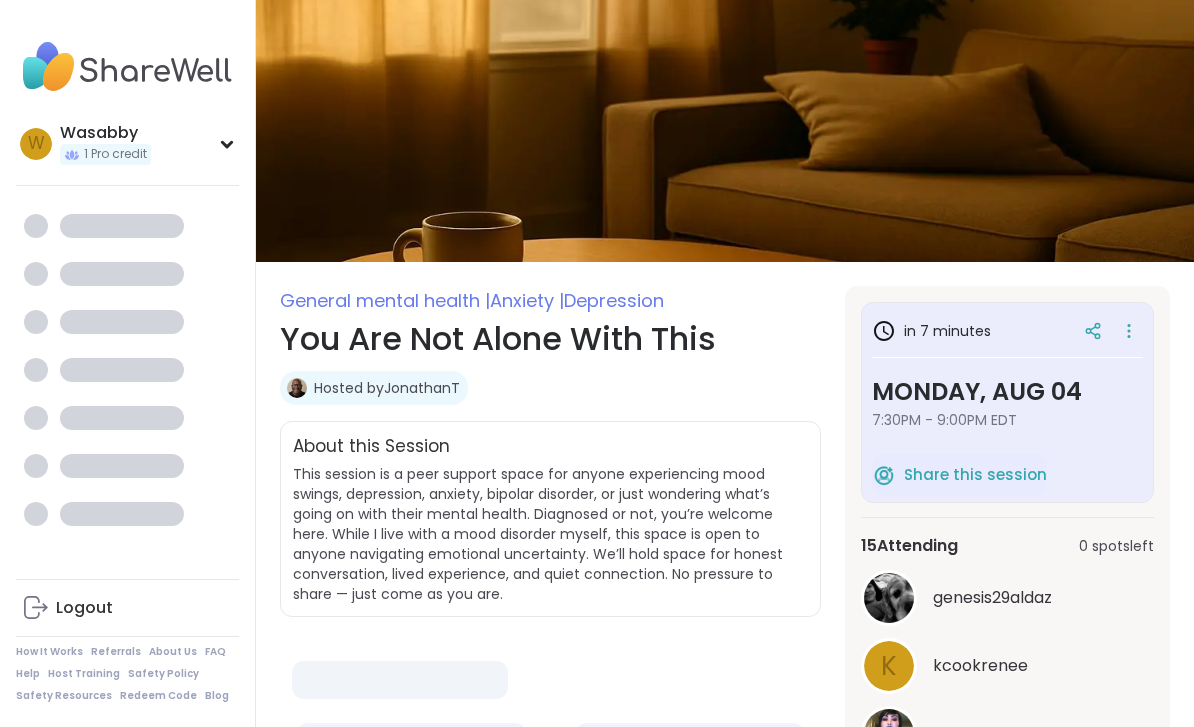 scroll, scrollTop: 0, scrollLeft: 0, axis: both 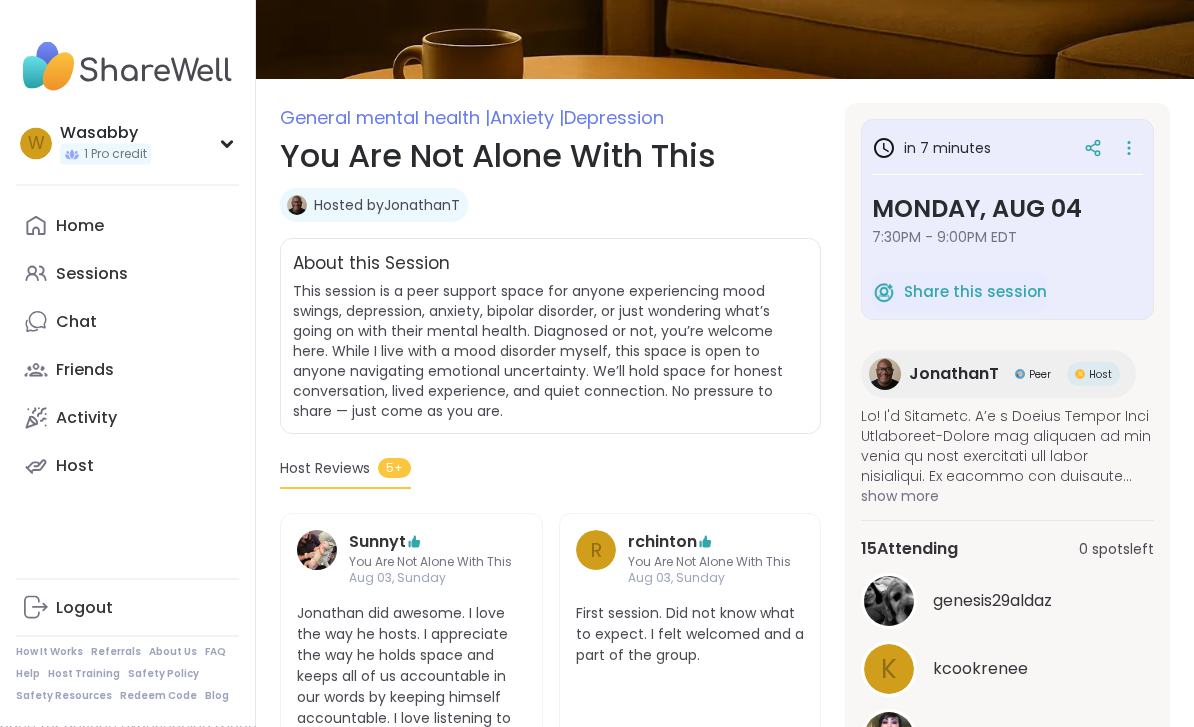 click on "Sessions" at bounding box center (127, 274) 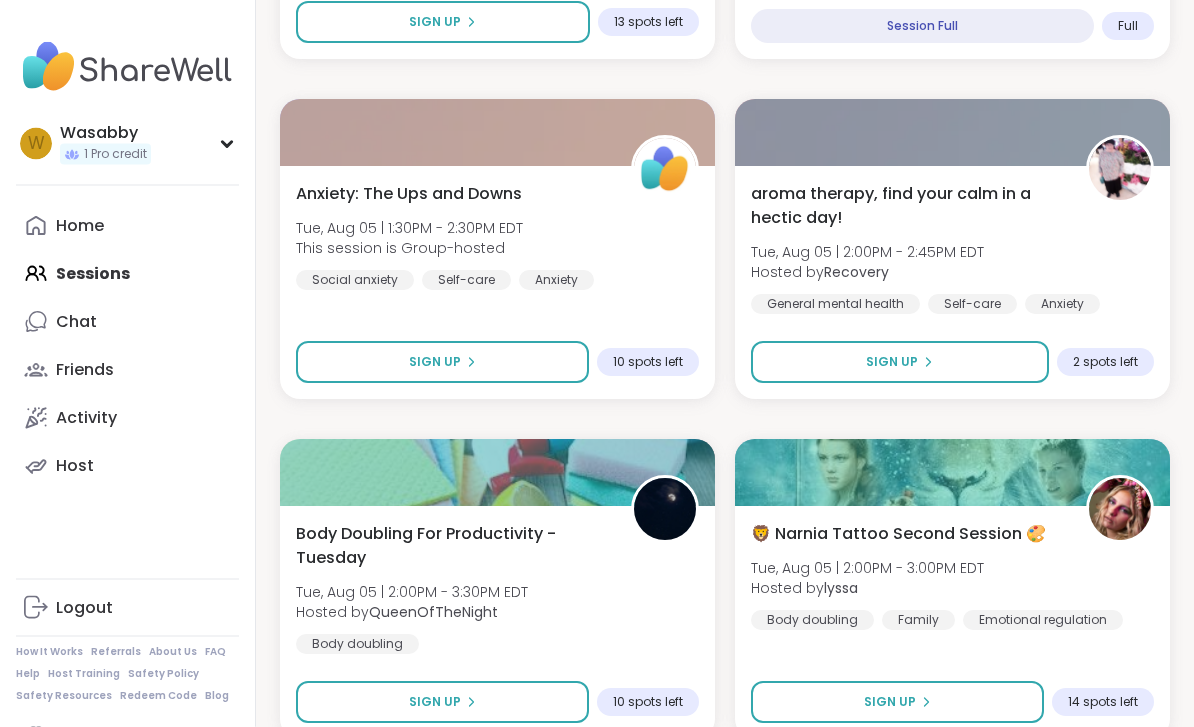 scroll, scrollTop: 5784, scrollLeft: 0, axis: vertical 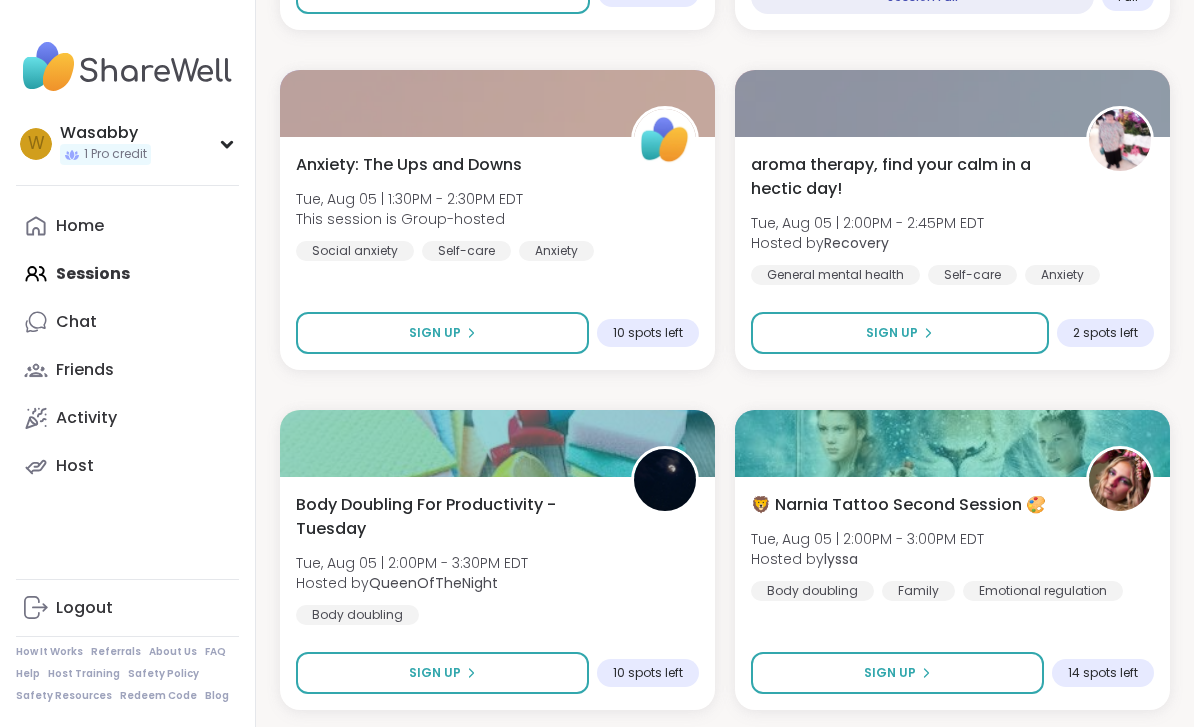 click on "Load more sessions" at bounding box center [725, 751] 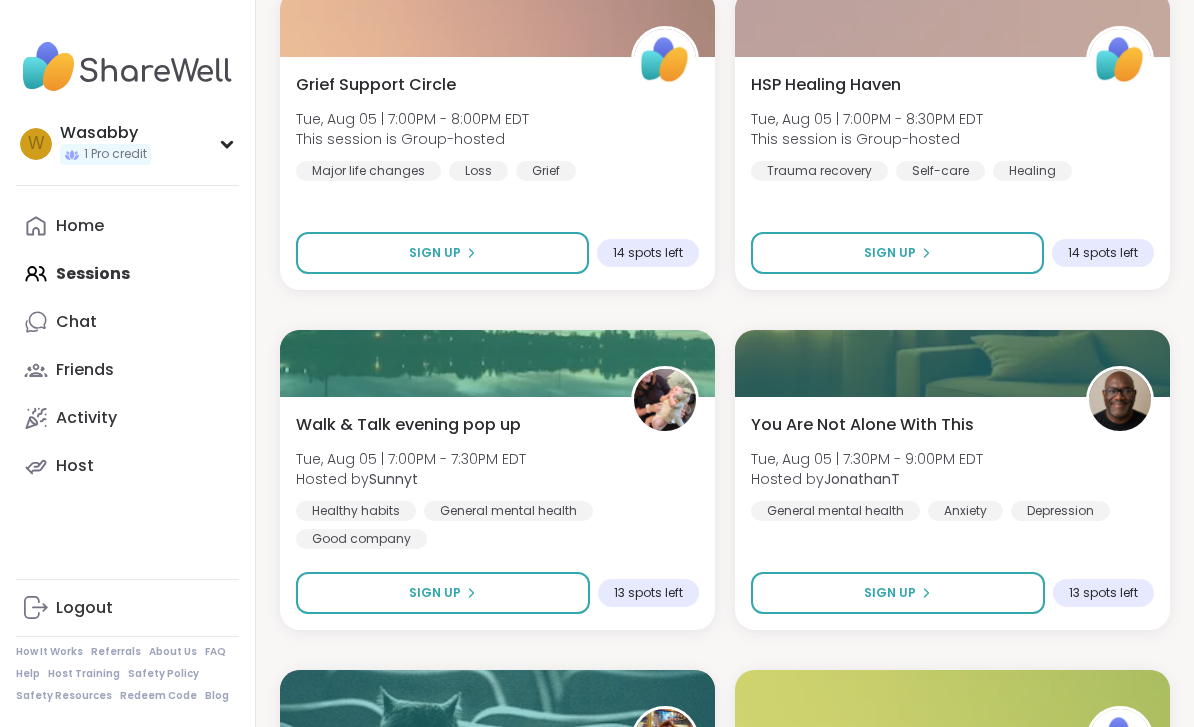 scroll, scrollTop: 7566, scrollLeft: 0, axis: vertical 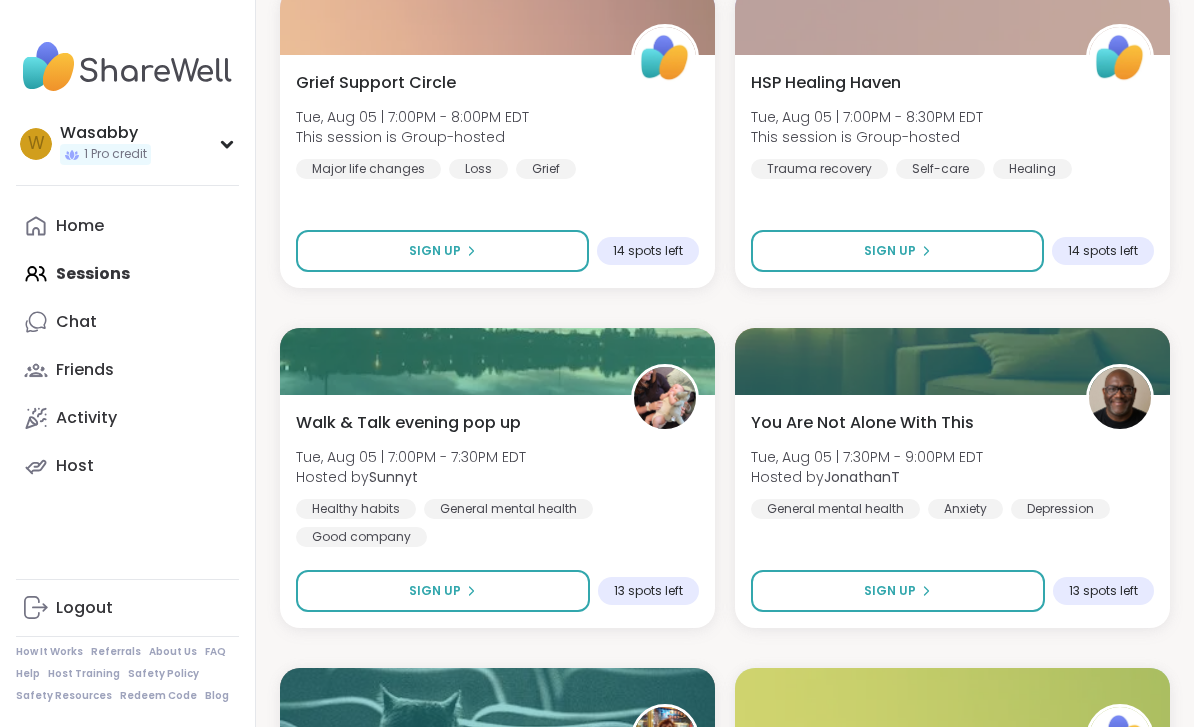 click on "Sign Up" at bounding box center (898, 591) 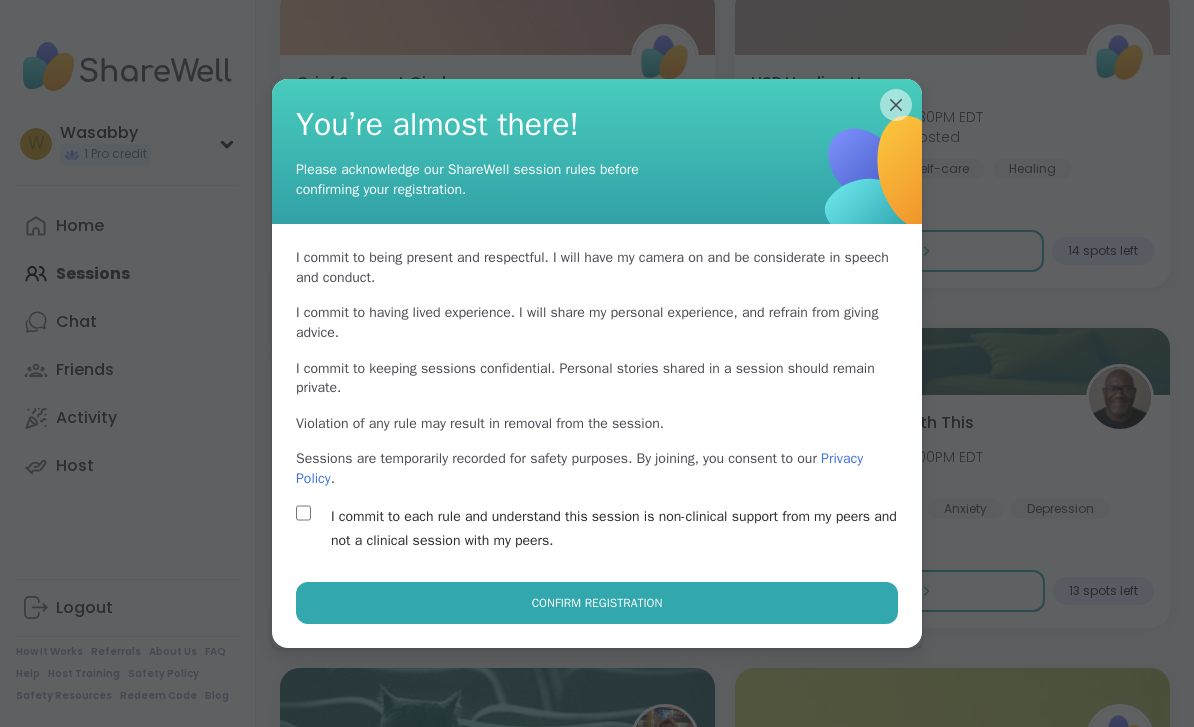 click on "Confirm Registration" at bounding box center [597, 603] 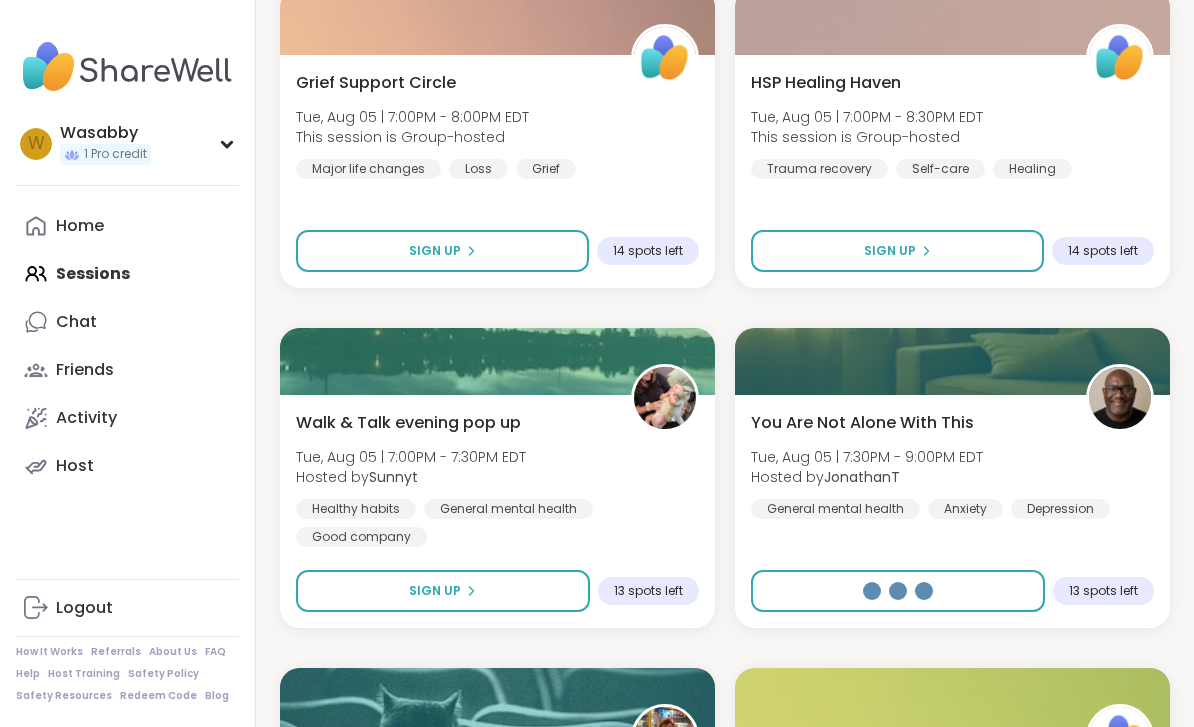 select on "**" 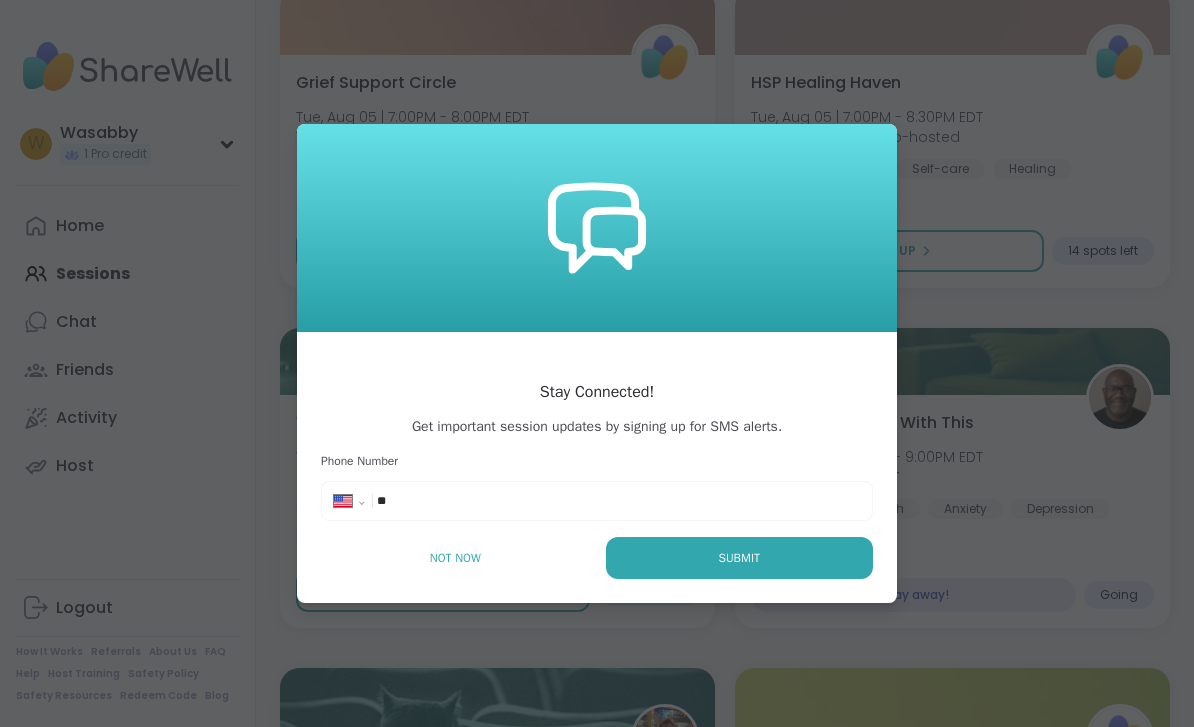 click on "Not Now" at bounding box center (455, 558) 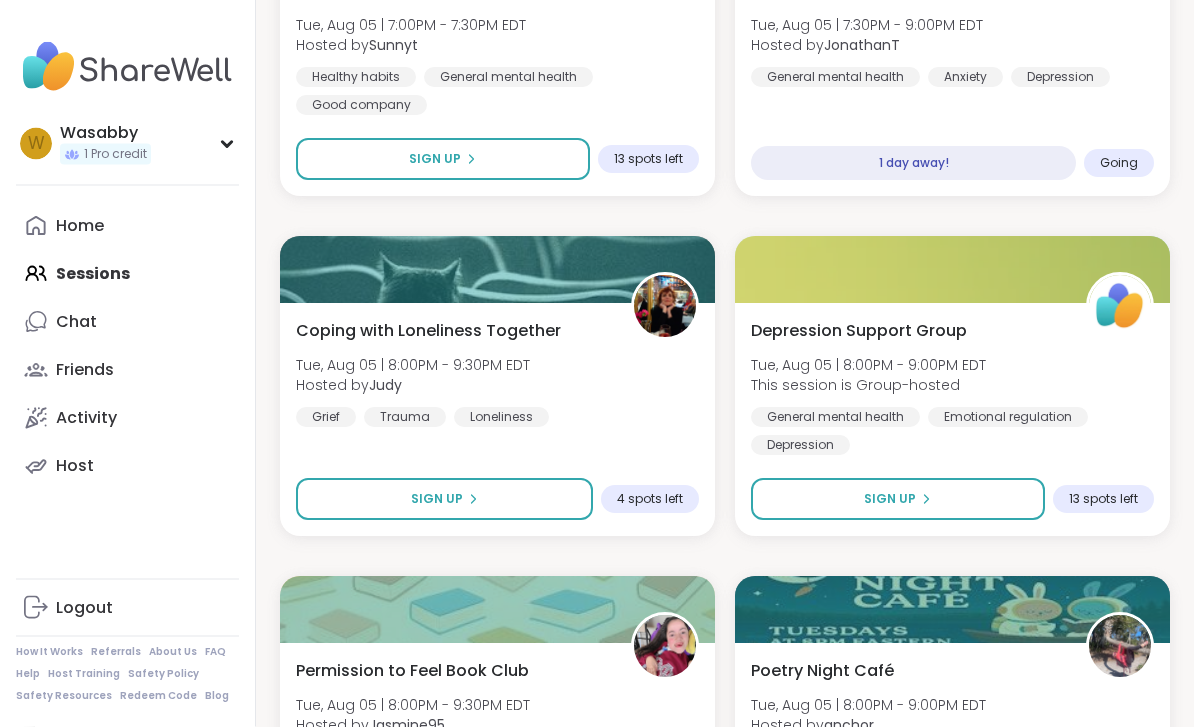 scroll, scrollTop: 7998, scrollLeft: 0, axis: vertical 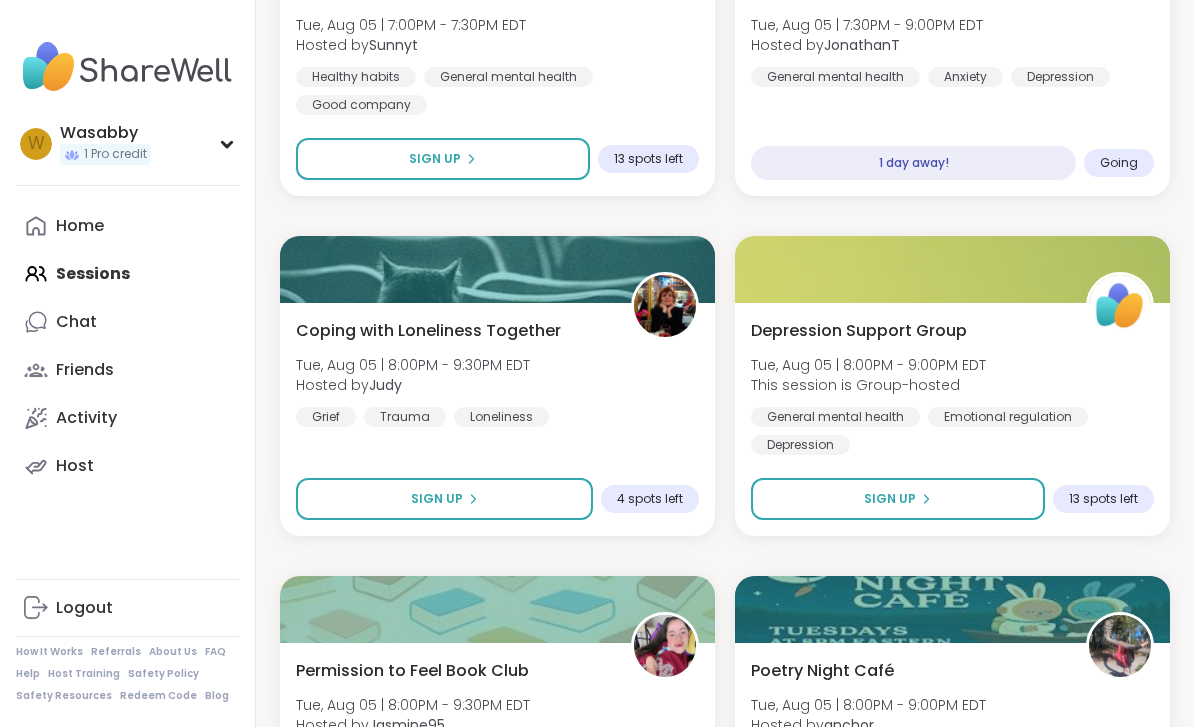 click on "Depression Support Group [DAY], [MONTH] [DAY_NUM] | [TIME] - [TIME] [TIMEZONE] This session is Group-hosted General mental health Emotional regulation Depression Sign Up 13 spots left" at bounding box center [952, 419] 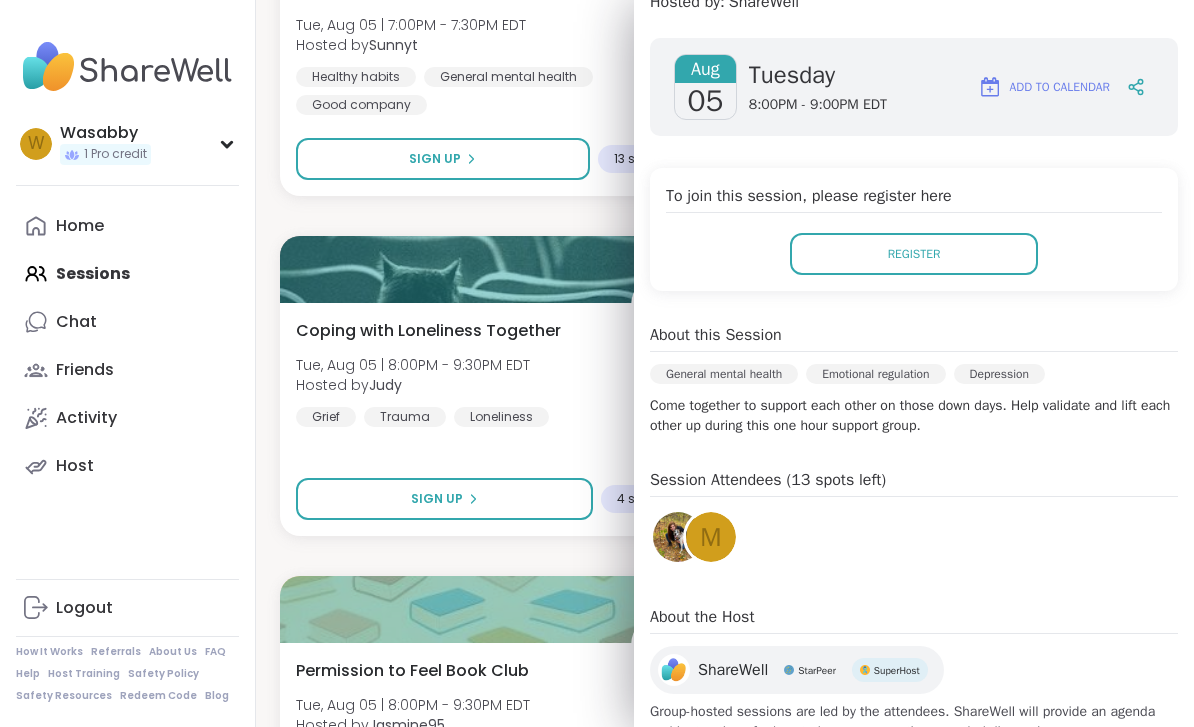 scroll, scrollTop: 253, scrollLeft: 0, axis: vertical 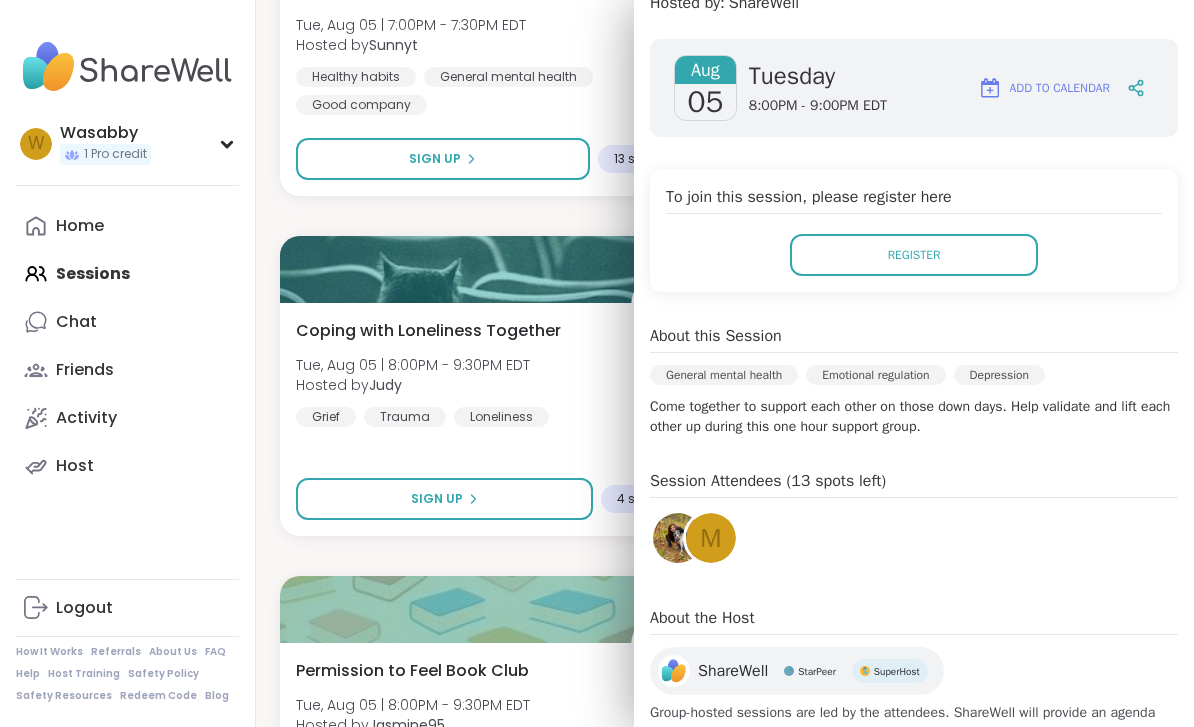 click on "Coping with Loneliness Together [DAY], [MONTH] [DAY_NUM] | [TIME] - [TIME] [TIMEZONE] Hosted by  [FIRST] Grief Trauma Loneliness" at bounding box center [497, 373] 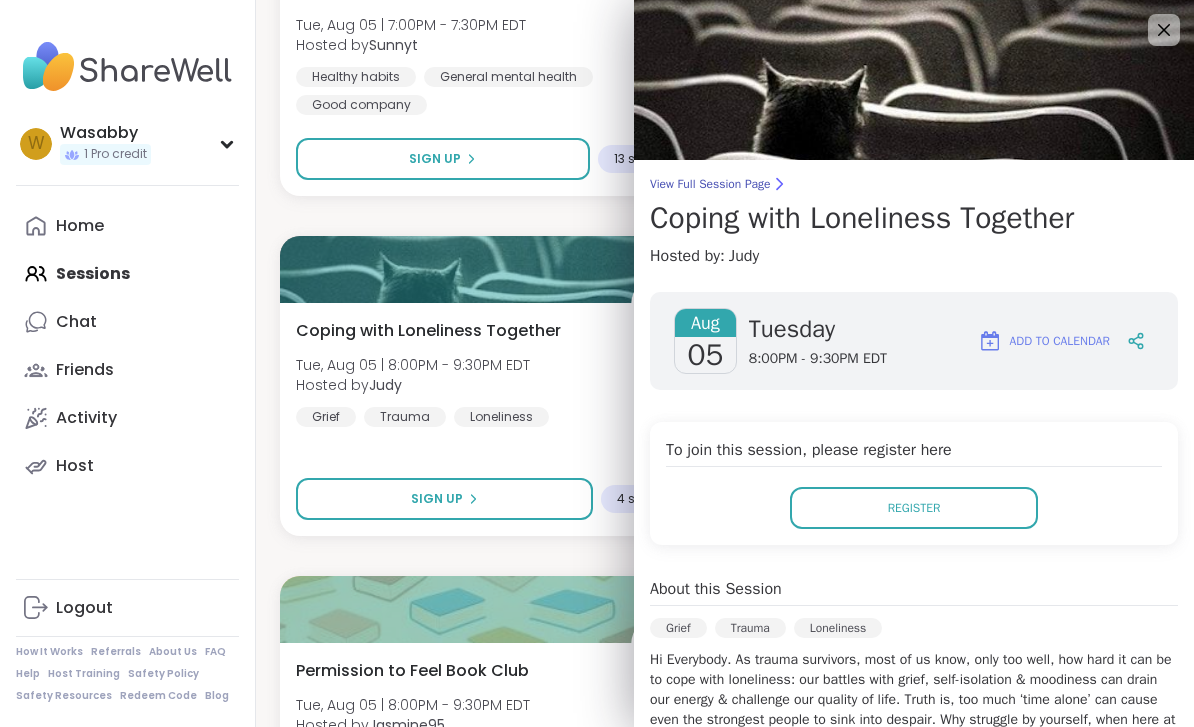 scroll, scrollTop: 0, scrollLeft: 0, axis: both 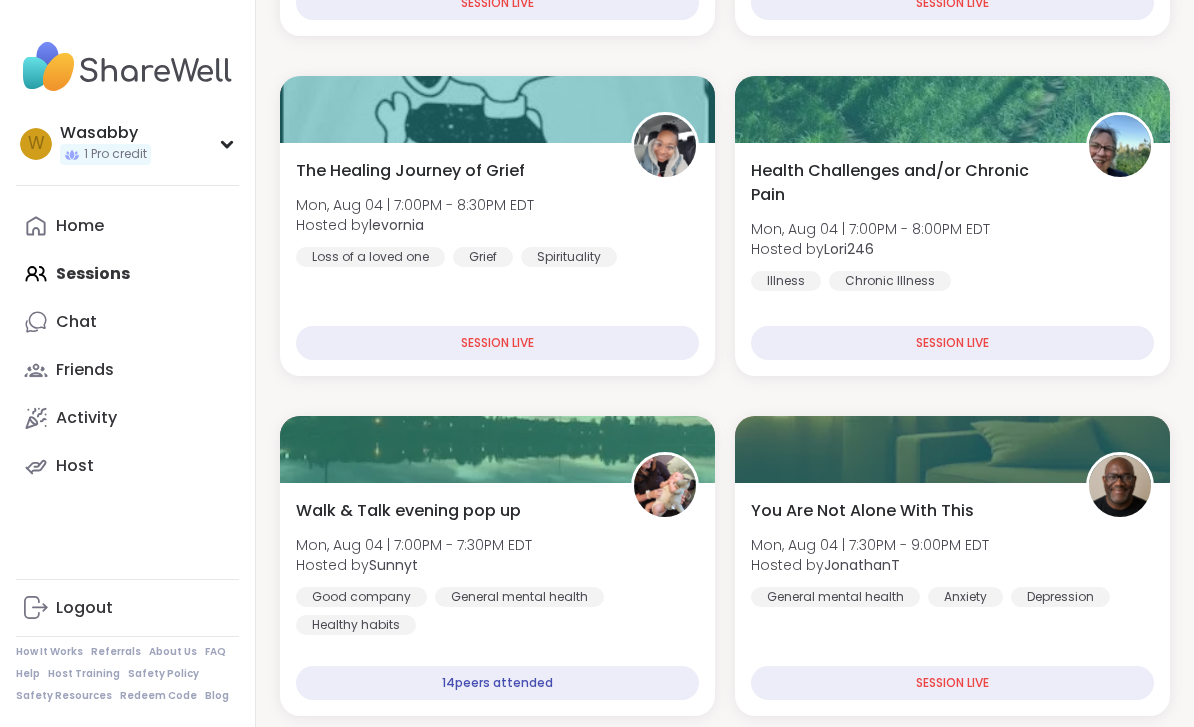 click on "SESSION LIVE" at bounding box center (952, 683) 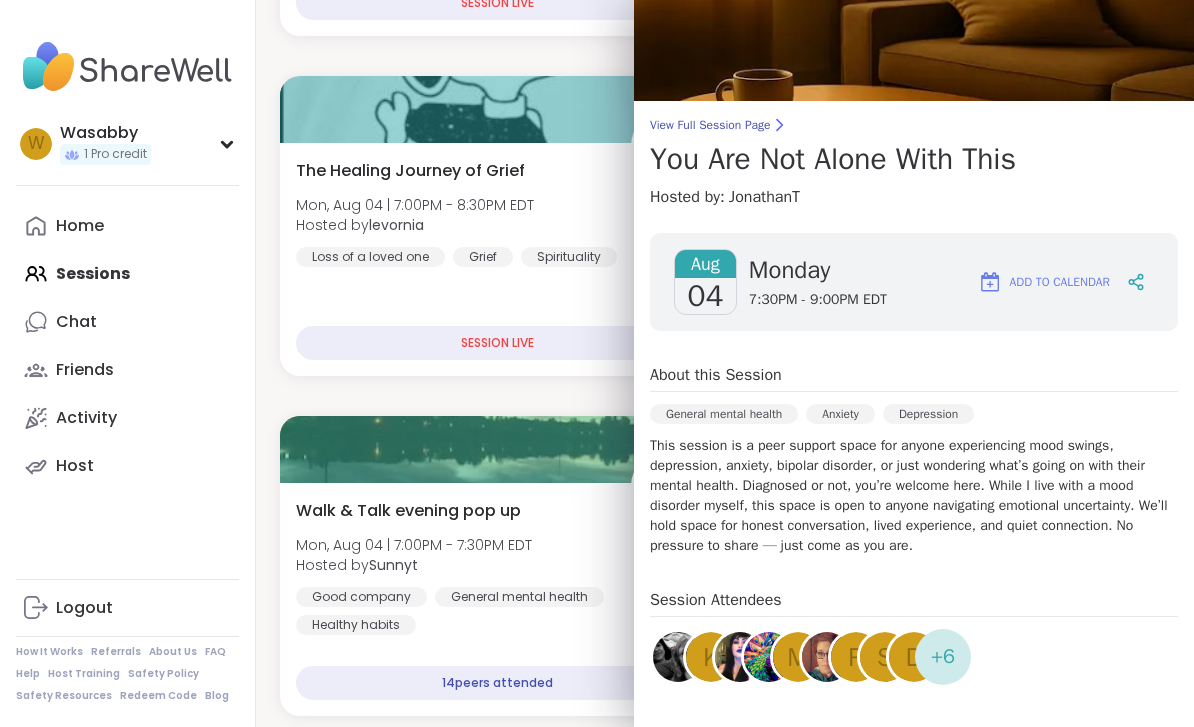 scroll, scrollTop: 54, scrollLeft: 0, axis: vertical 